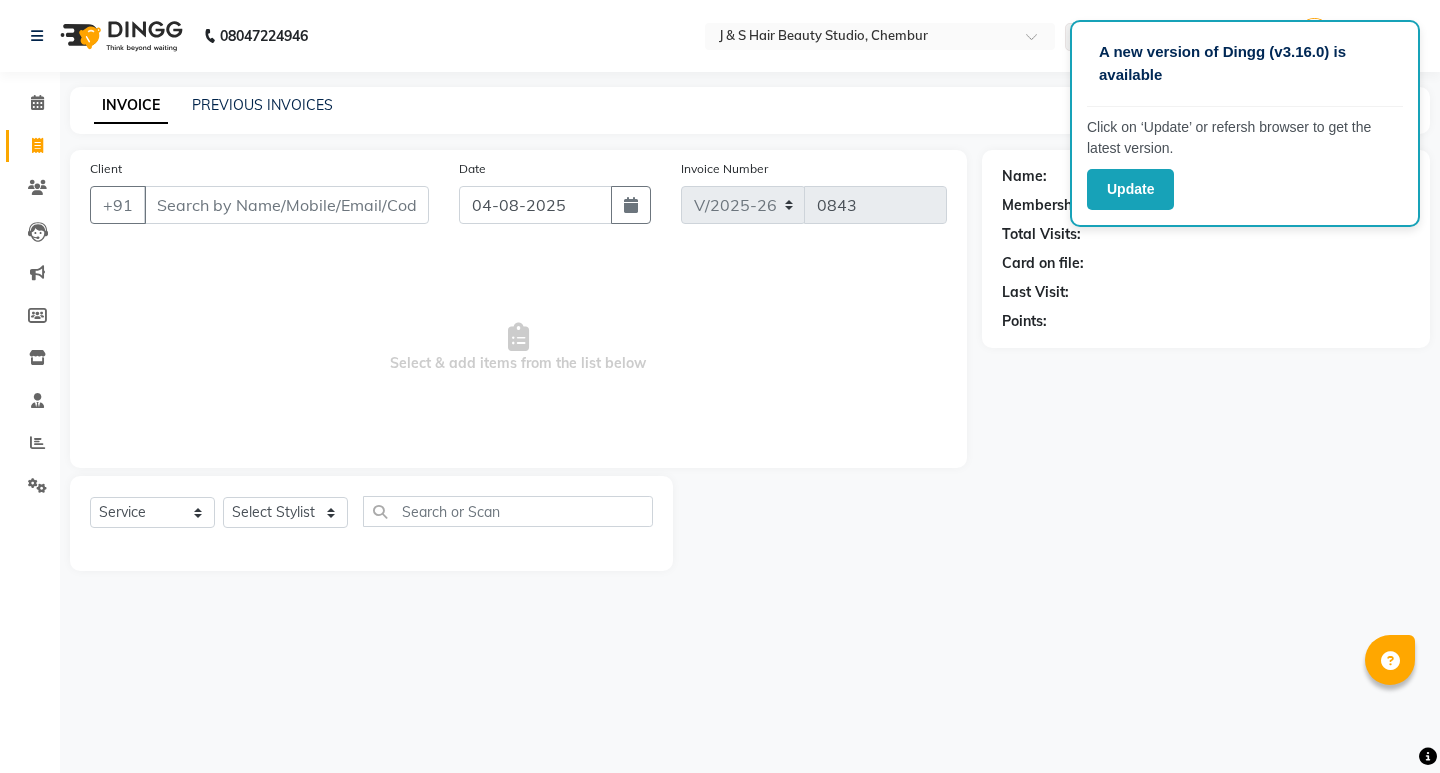 select on "143" 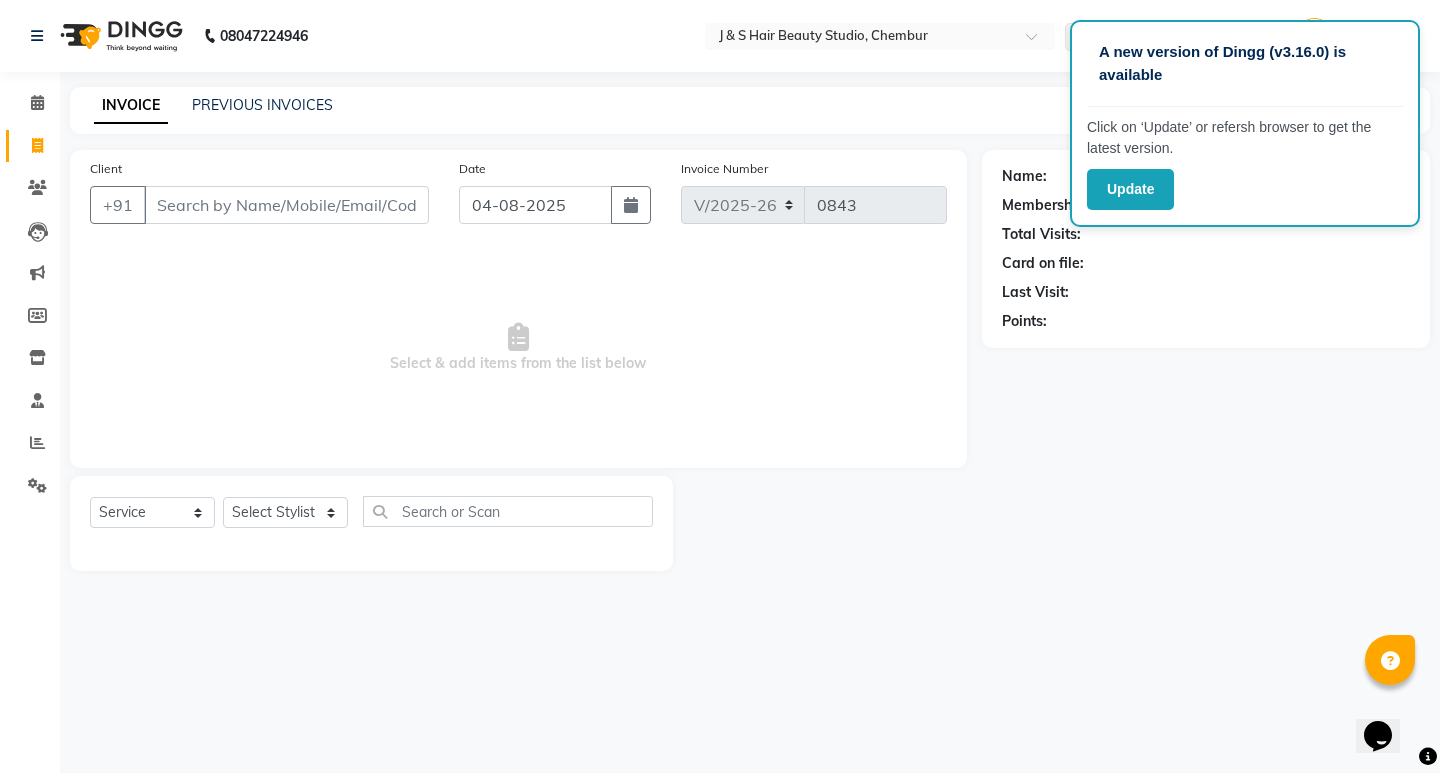 scroll, scrollTop: 0, scrollLeft: 0, axis: both 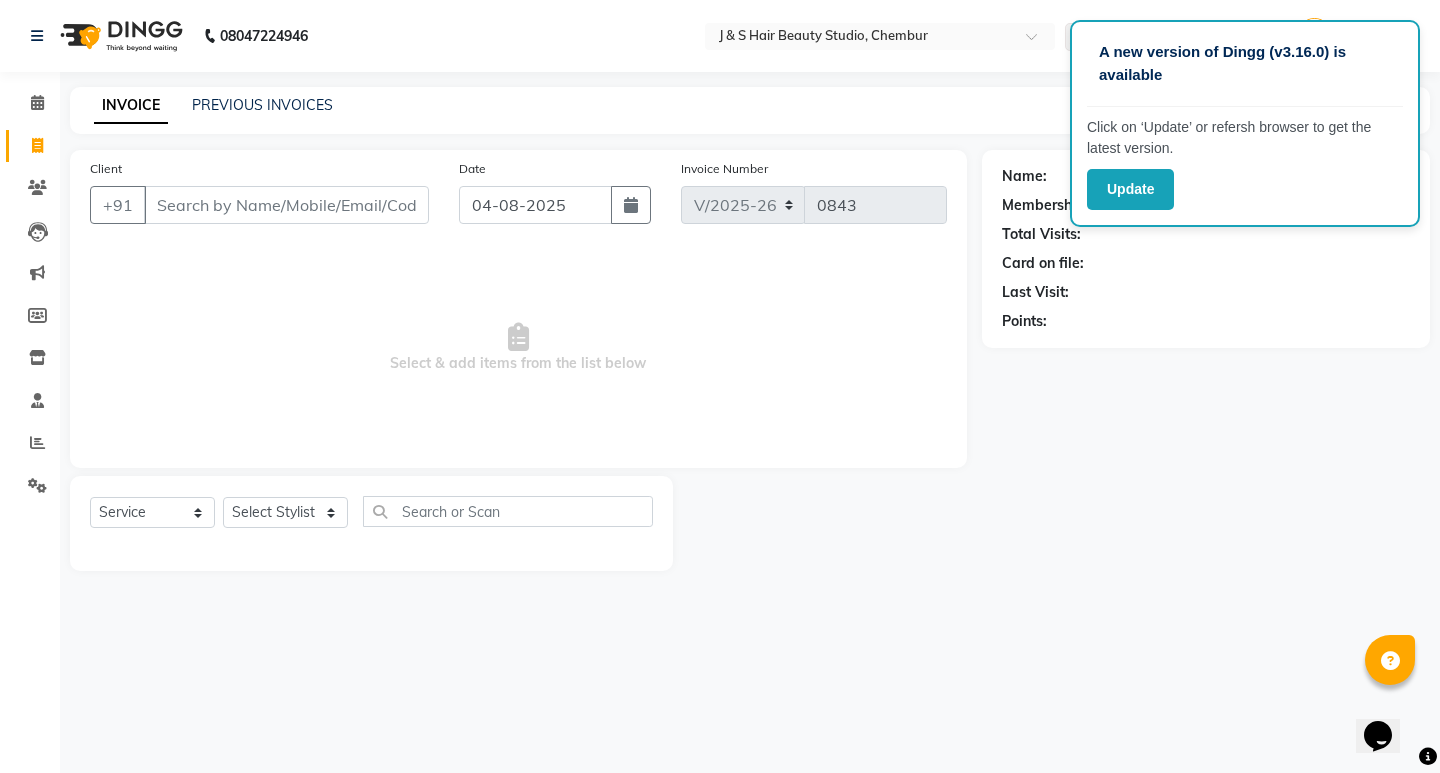 click on "Client" at bounding box center [286, 205] 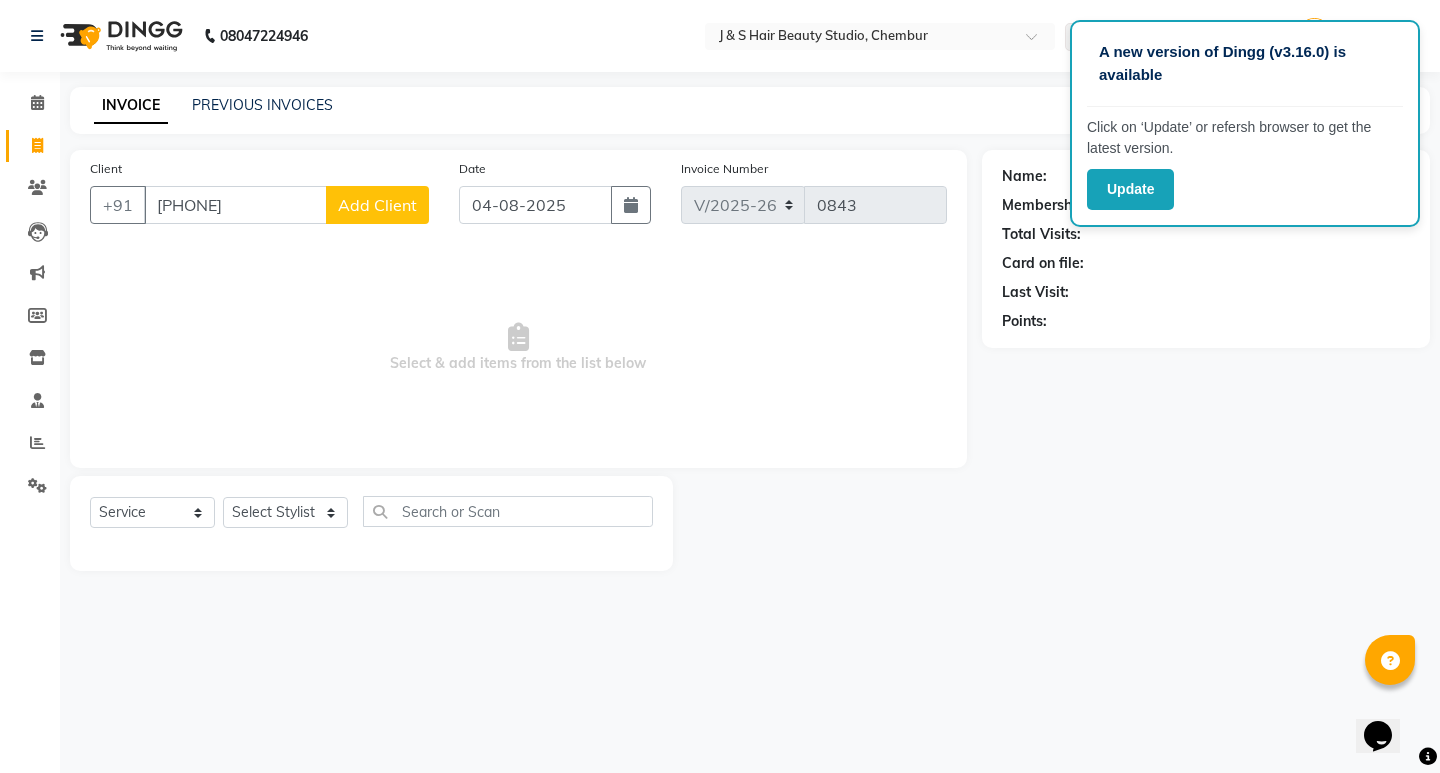 type on "[PHONE]" 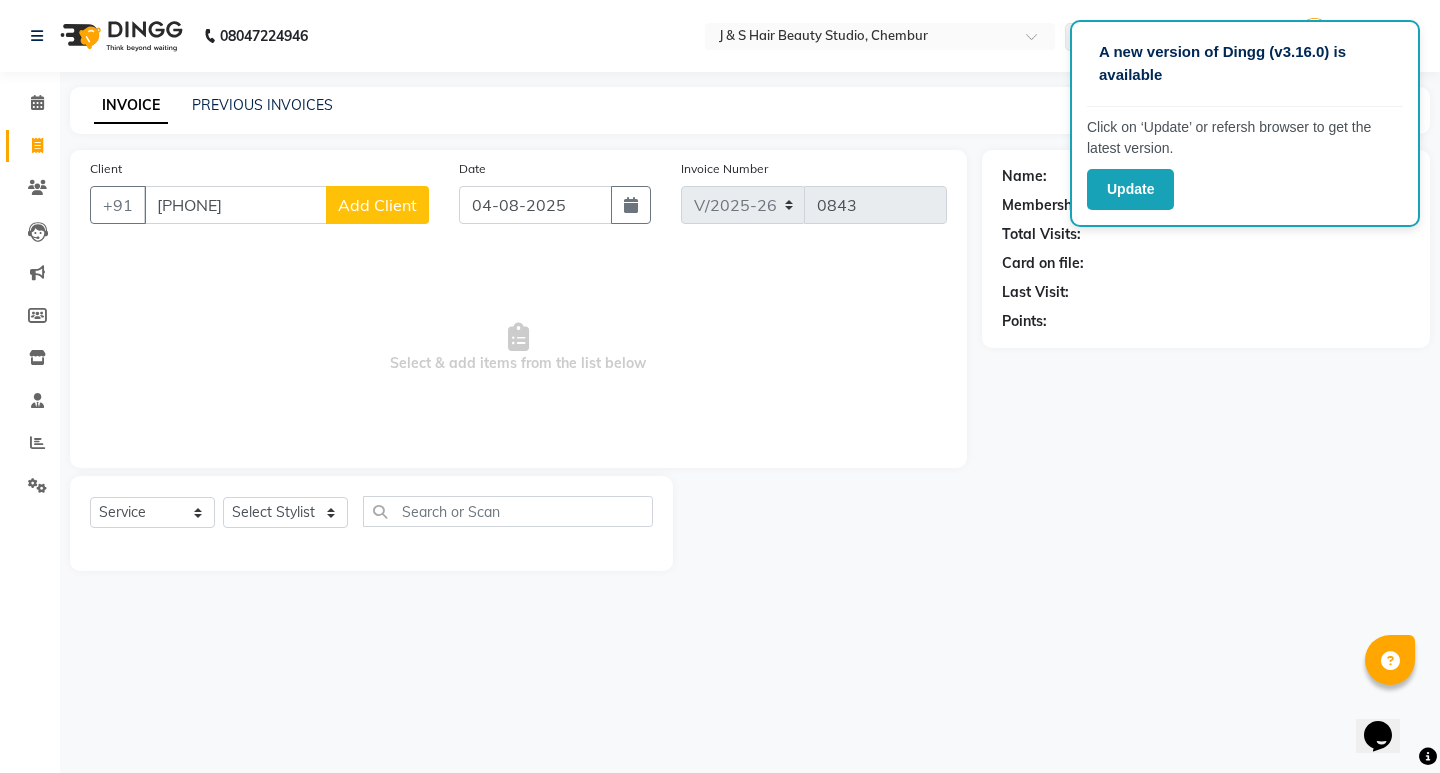 select on "22" 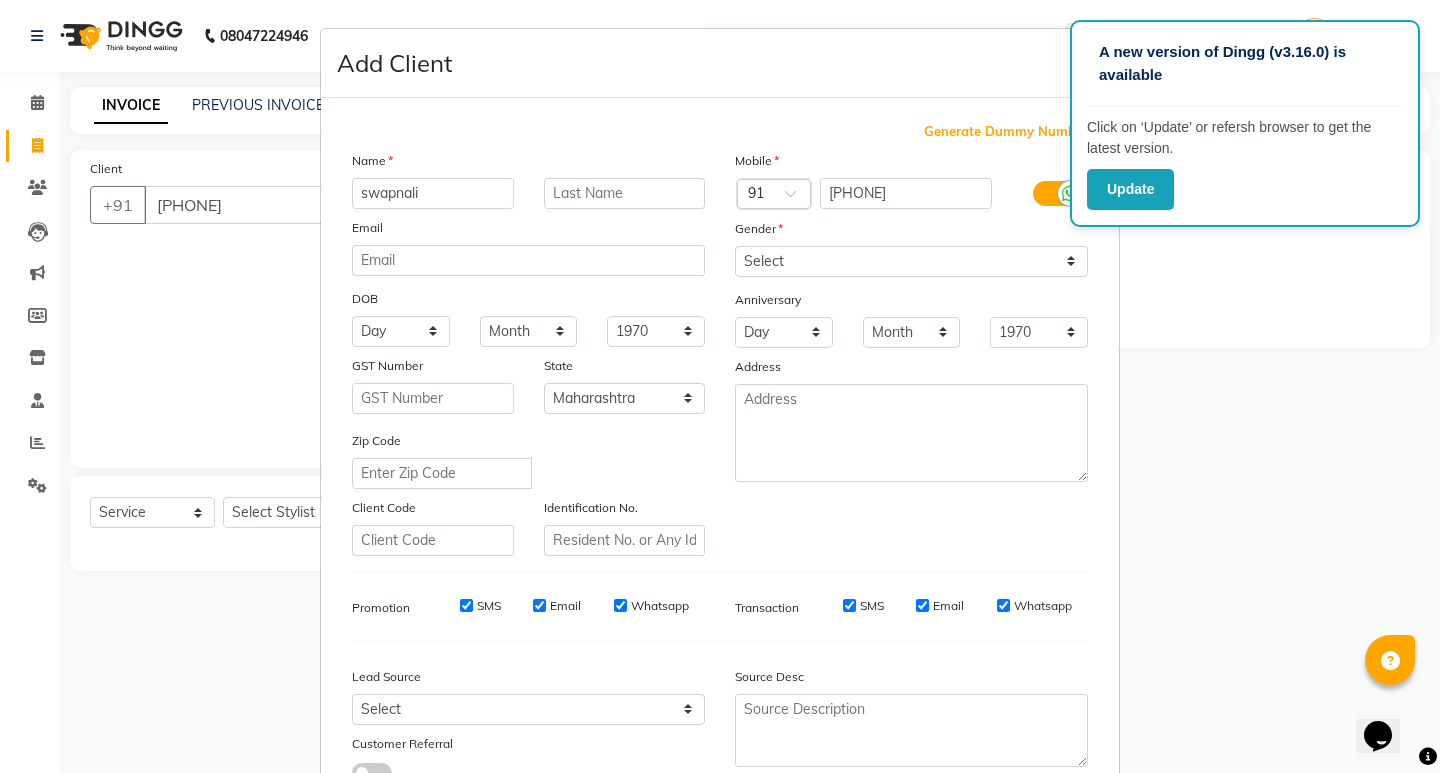 type on "swapnali" 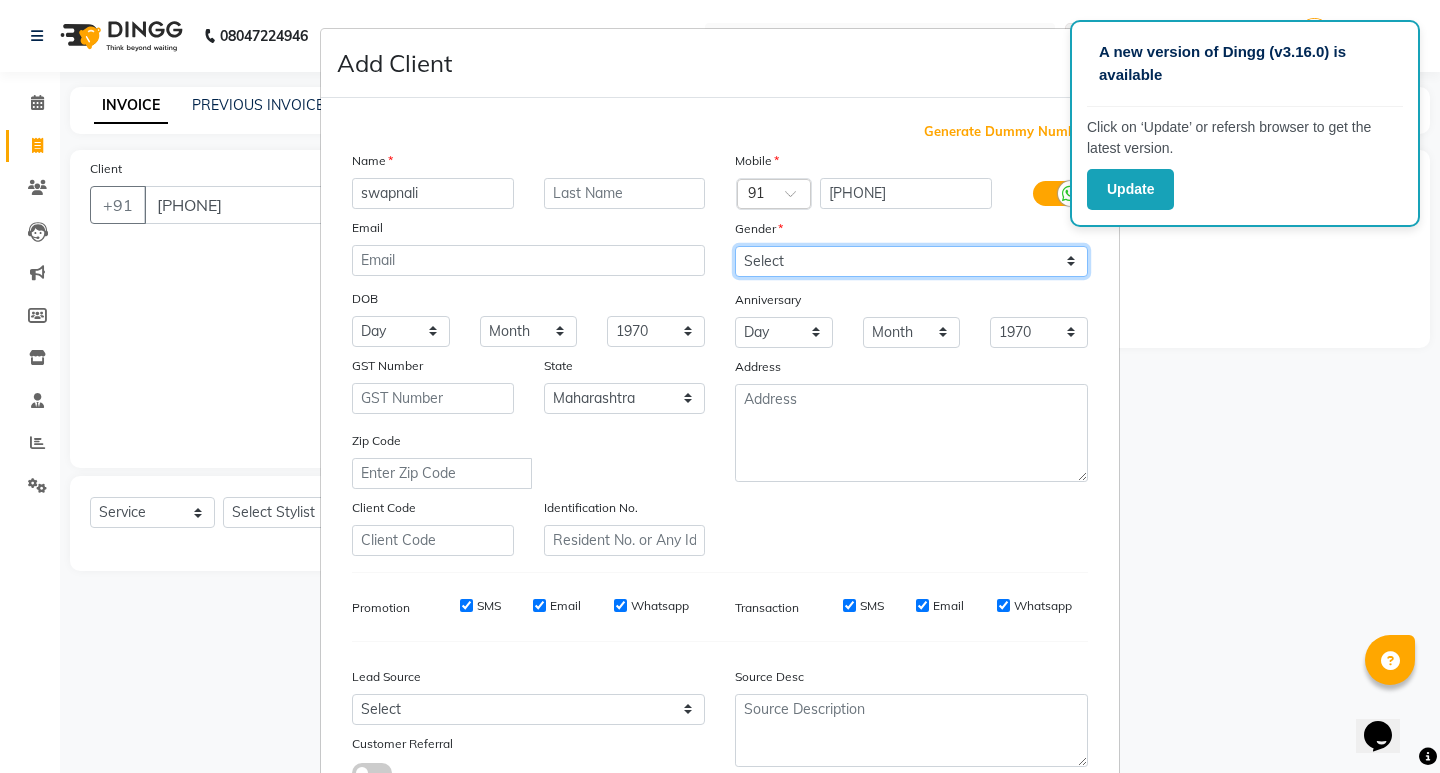 click on "Select Male Female Other Prefer Not To Say" at bounding box center [911, 261] 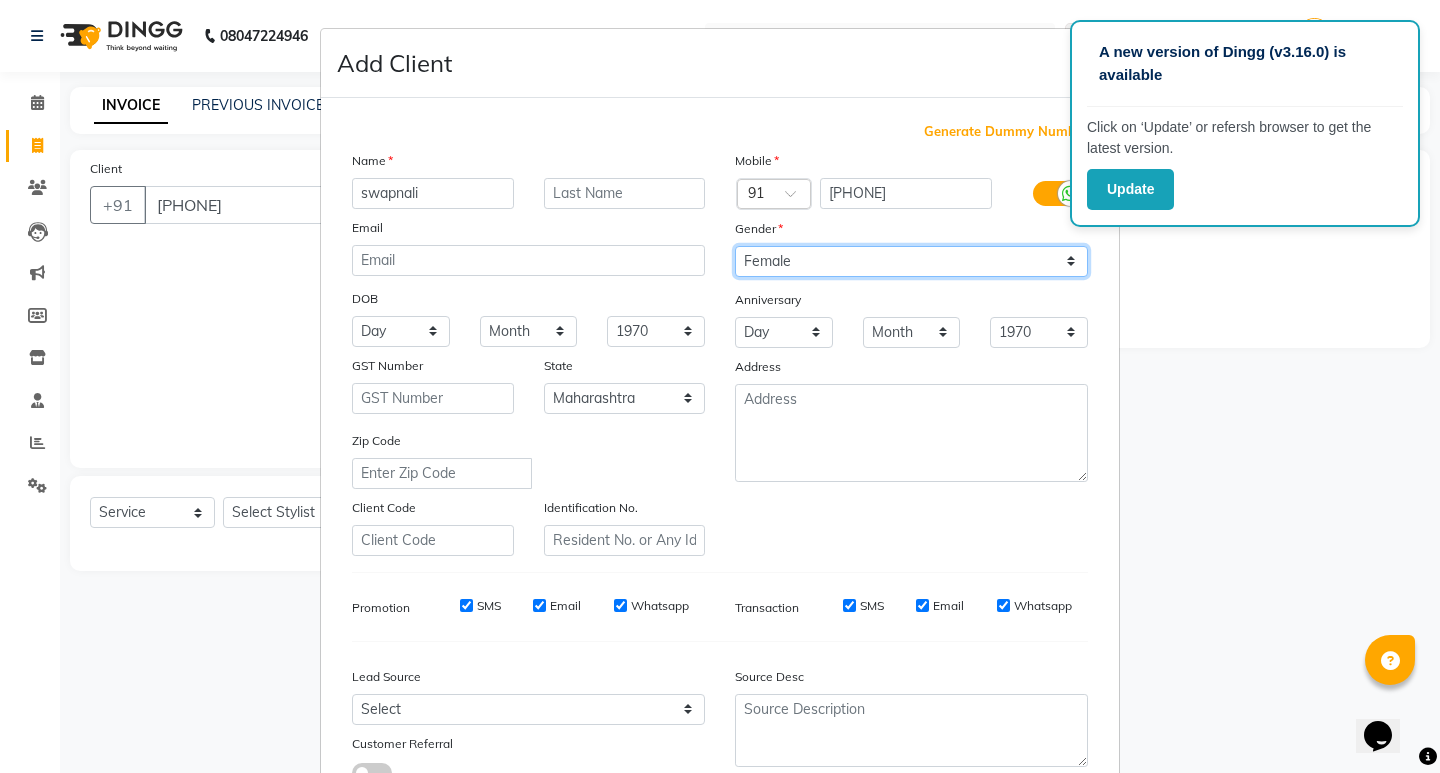 click on "Select Male Female Other Prefer Not To Say" at bounding box center (911, 261) 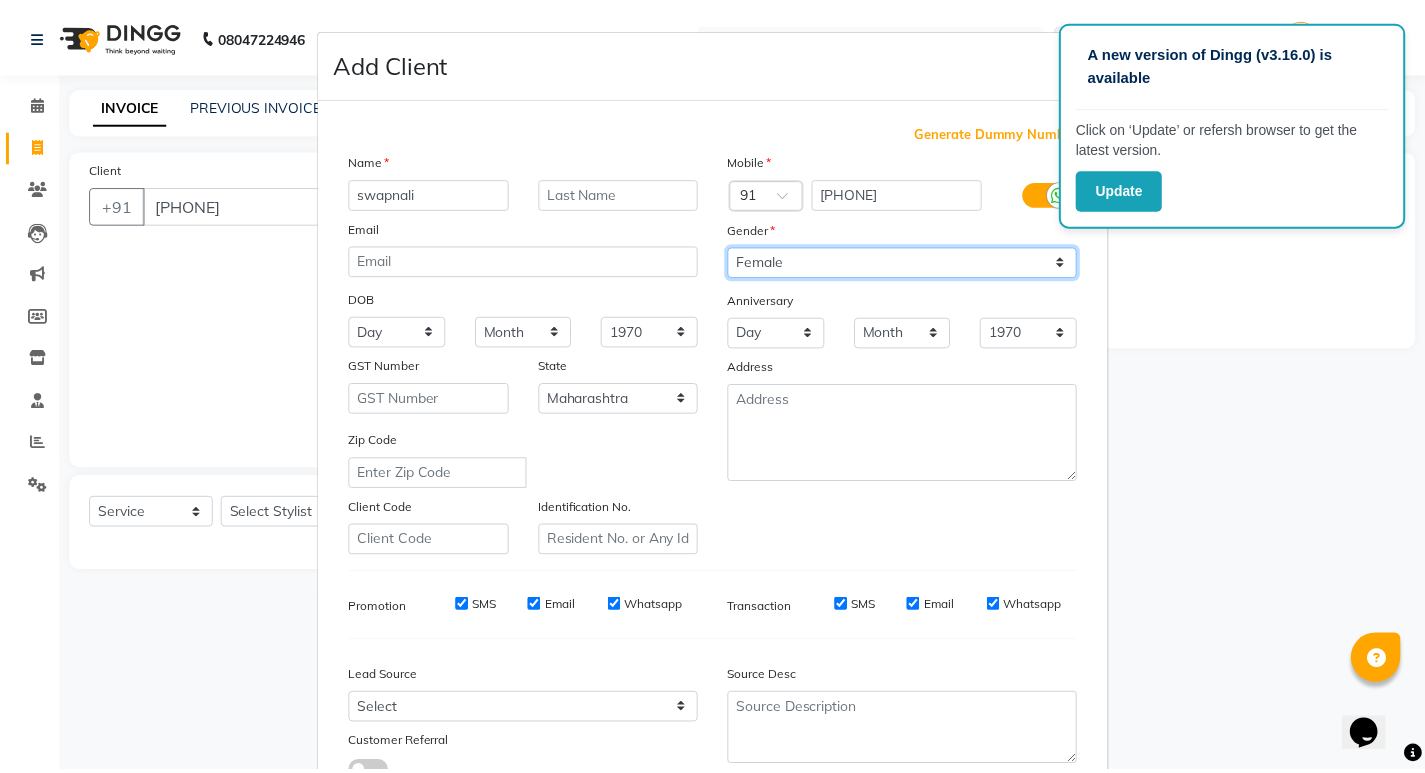 scroll, scrollTop: 150, scrollLeft: 0, axis: vertical 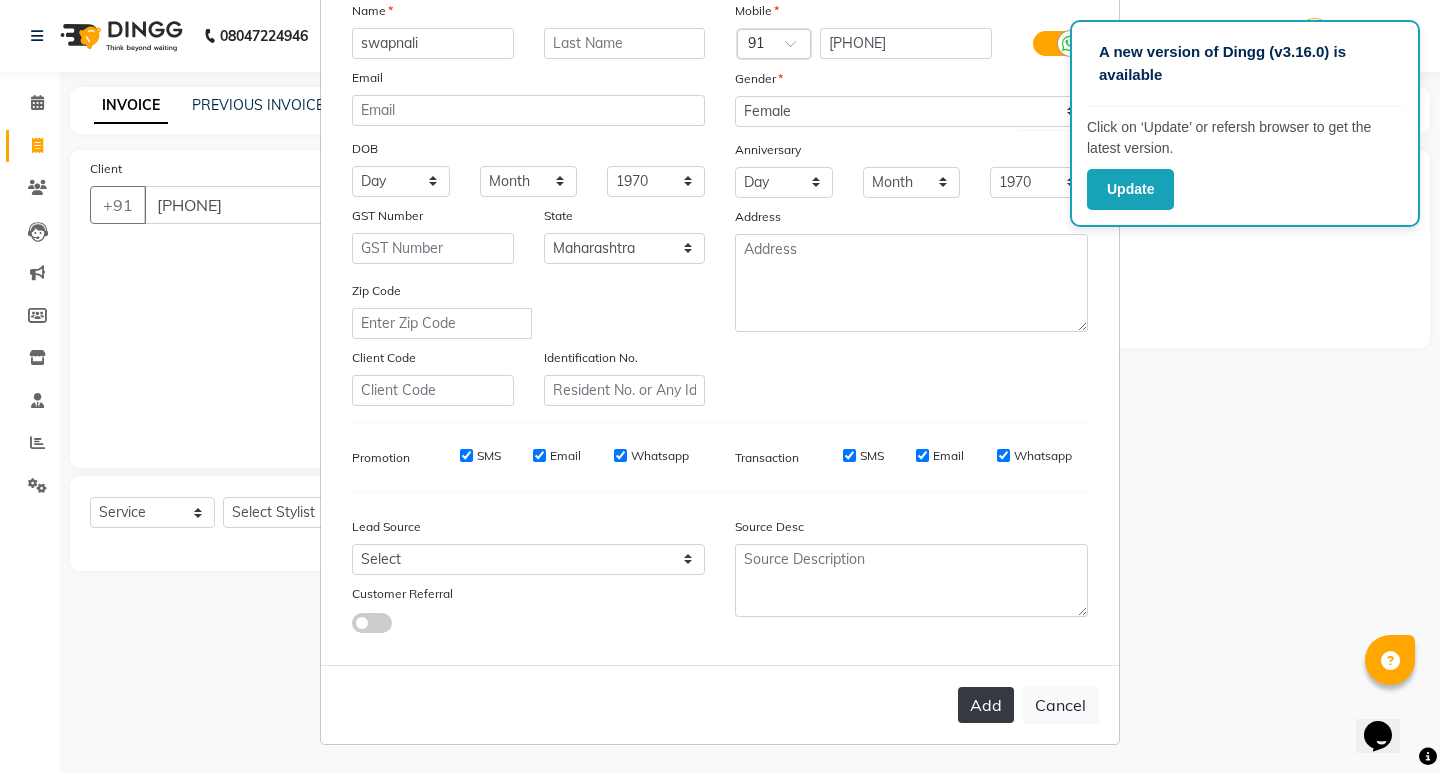 click on "Add" at bounding box center [986, 705] 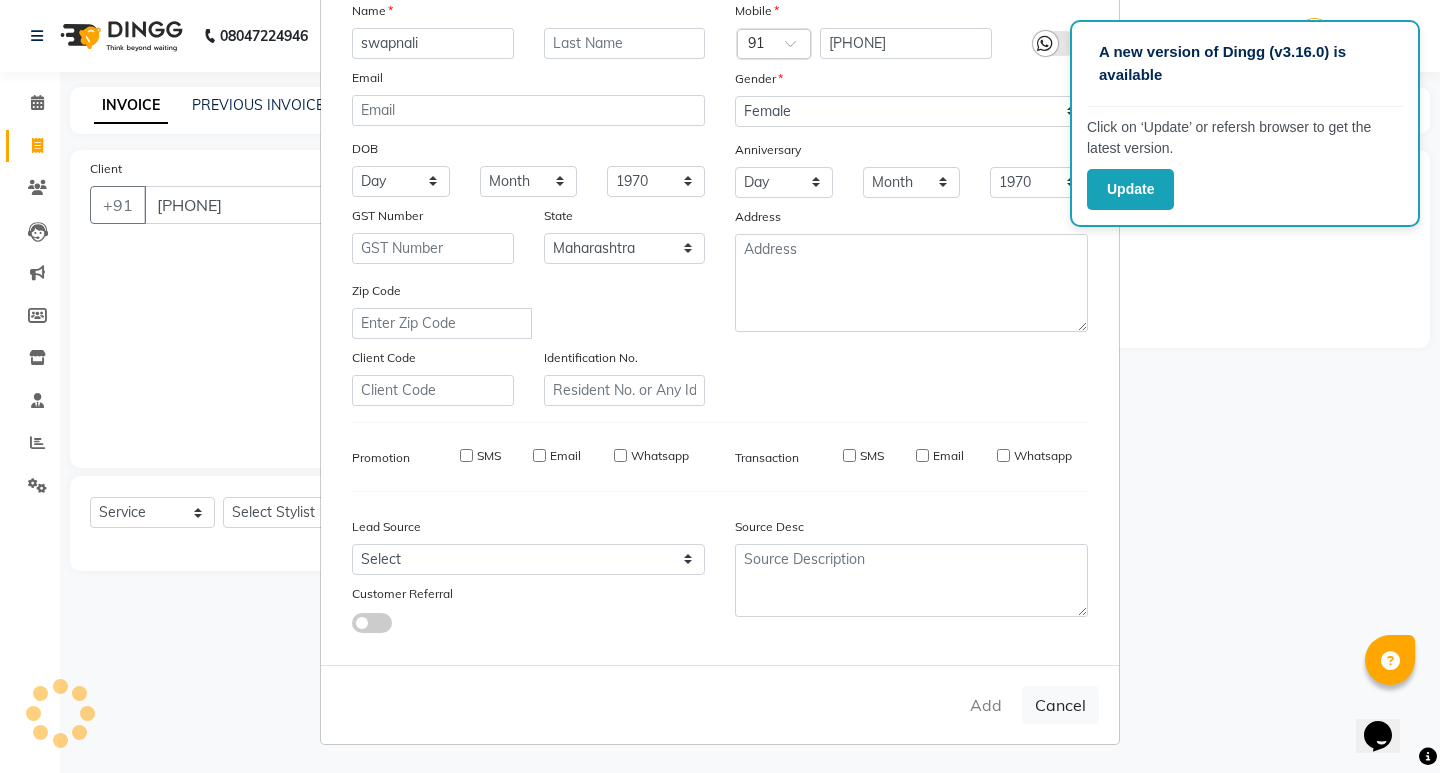 type 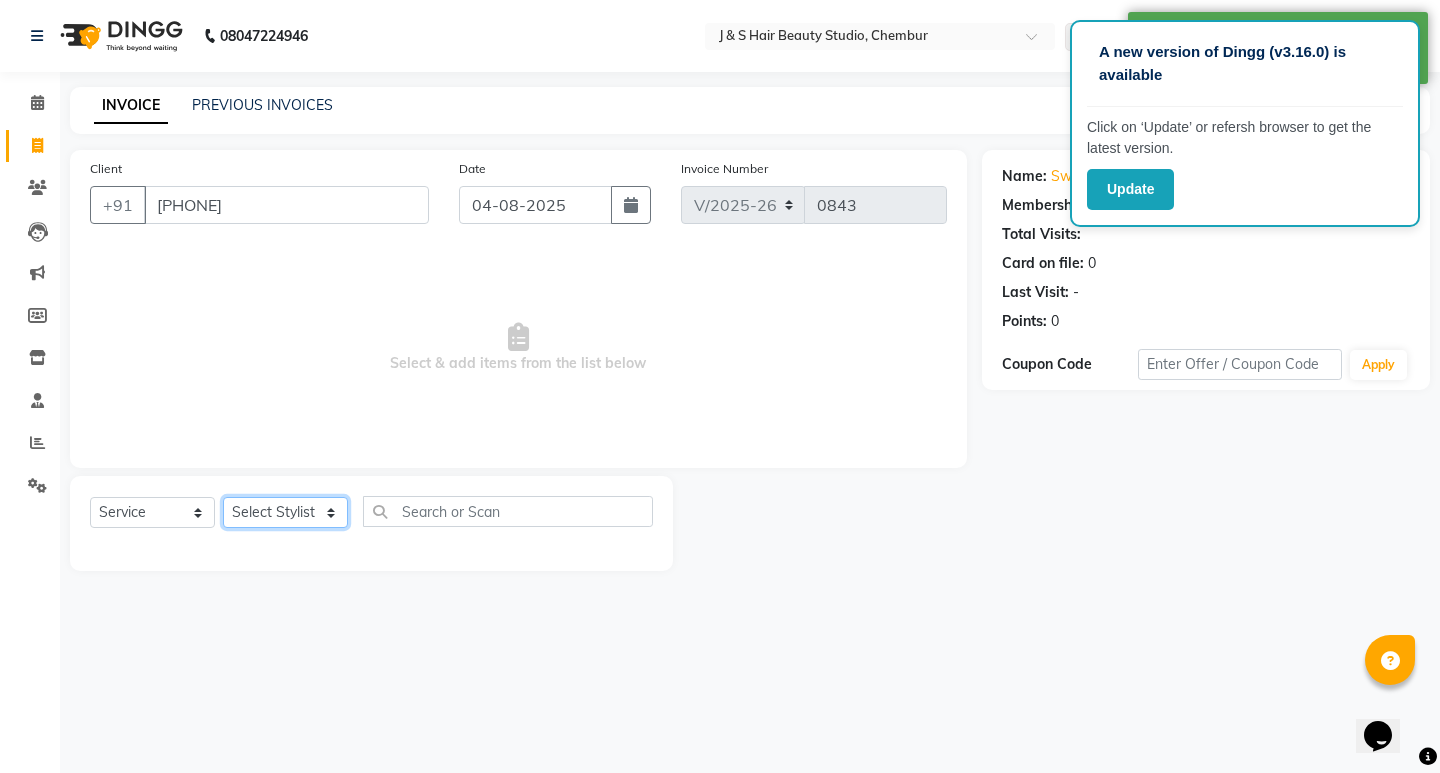 click on "Select Stylist Manager Neeta Mam No Preference 1 poonam Rupali Sheetal Mam Sushma  vidhya" 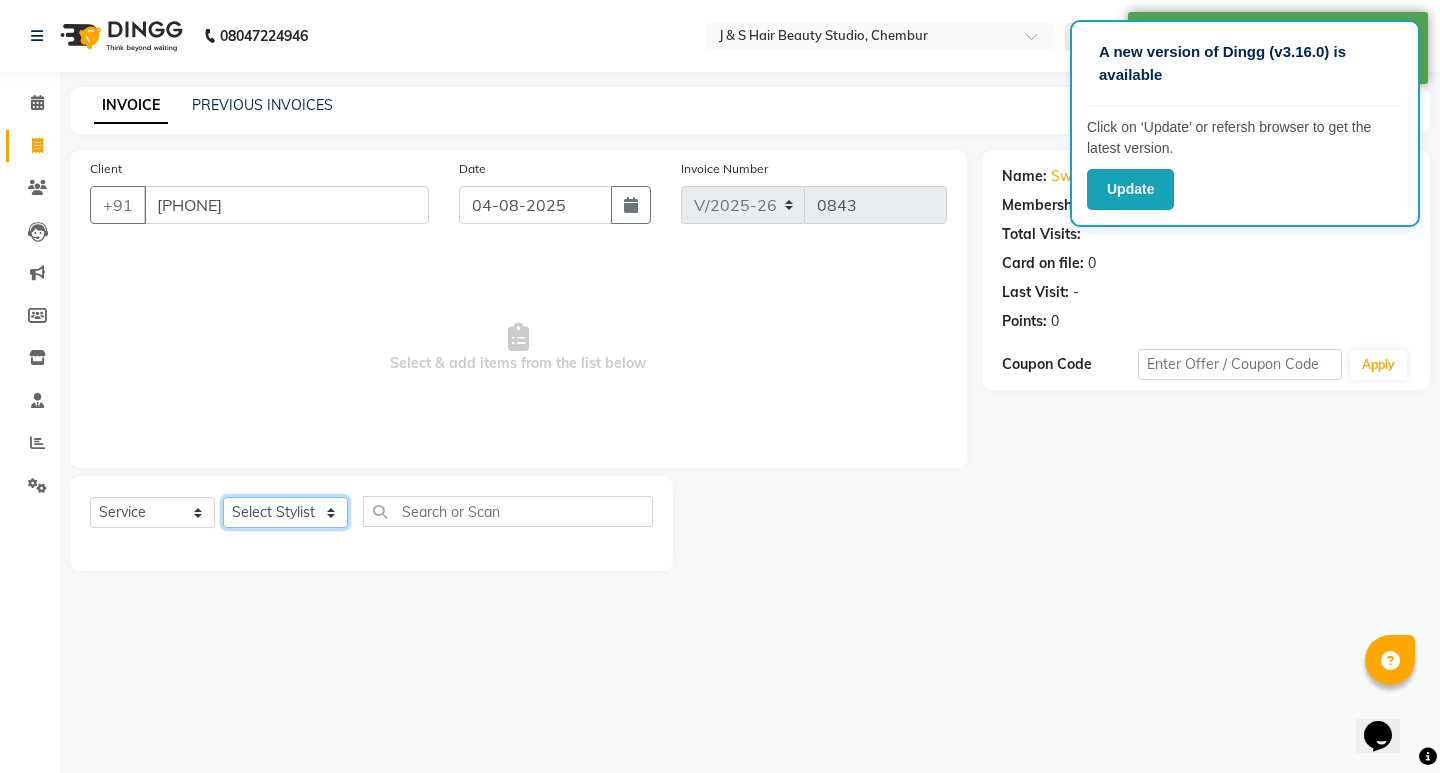 select on "4269" 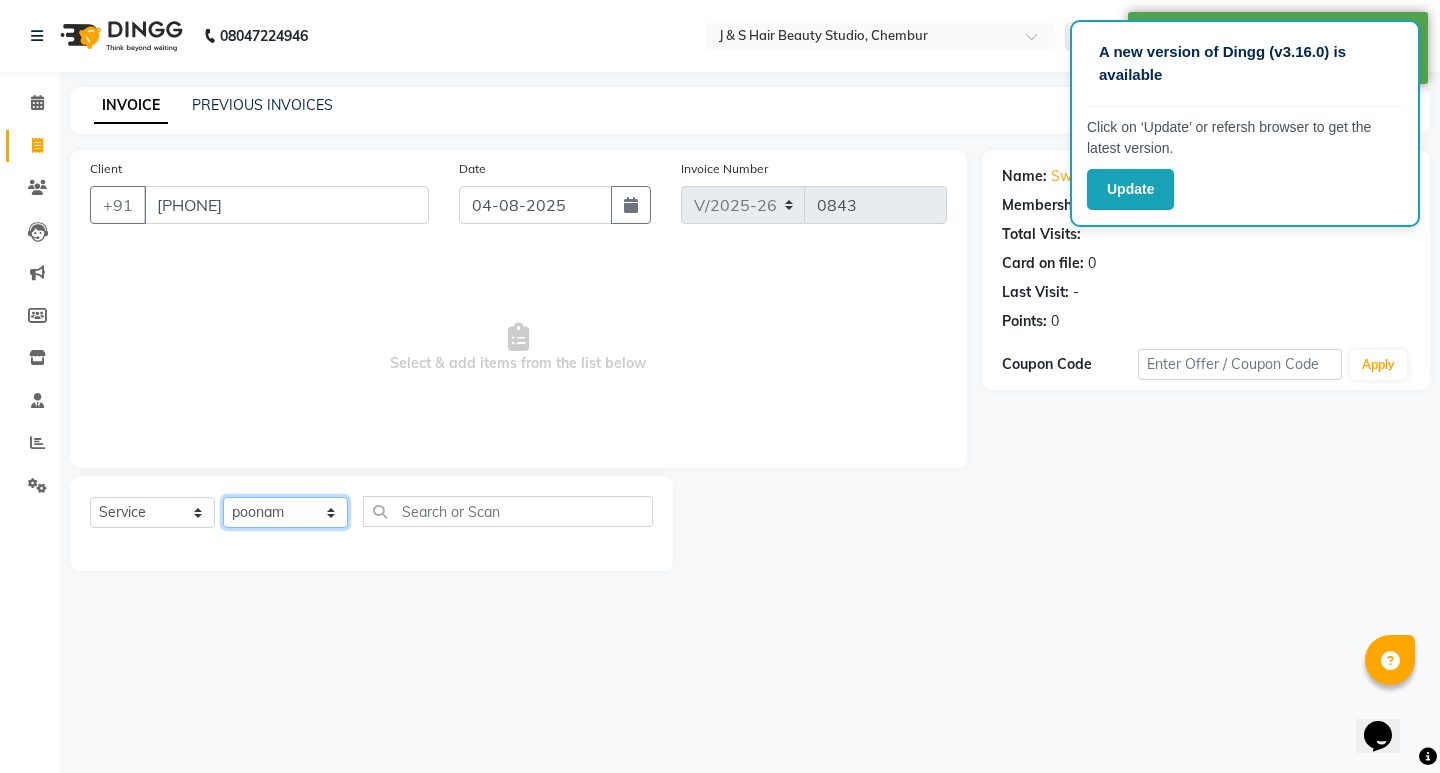 click on "Select Stylist Manager Neeta Mam No Preference 1 poonam Rupali Sheetal Mam Sushma  vidhya" 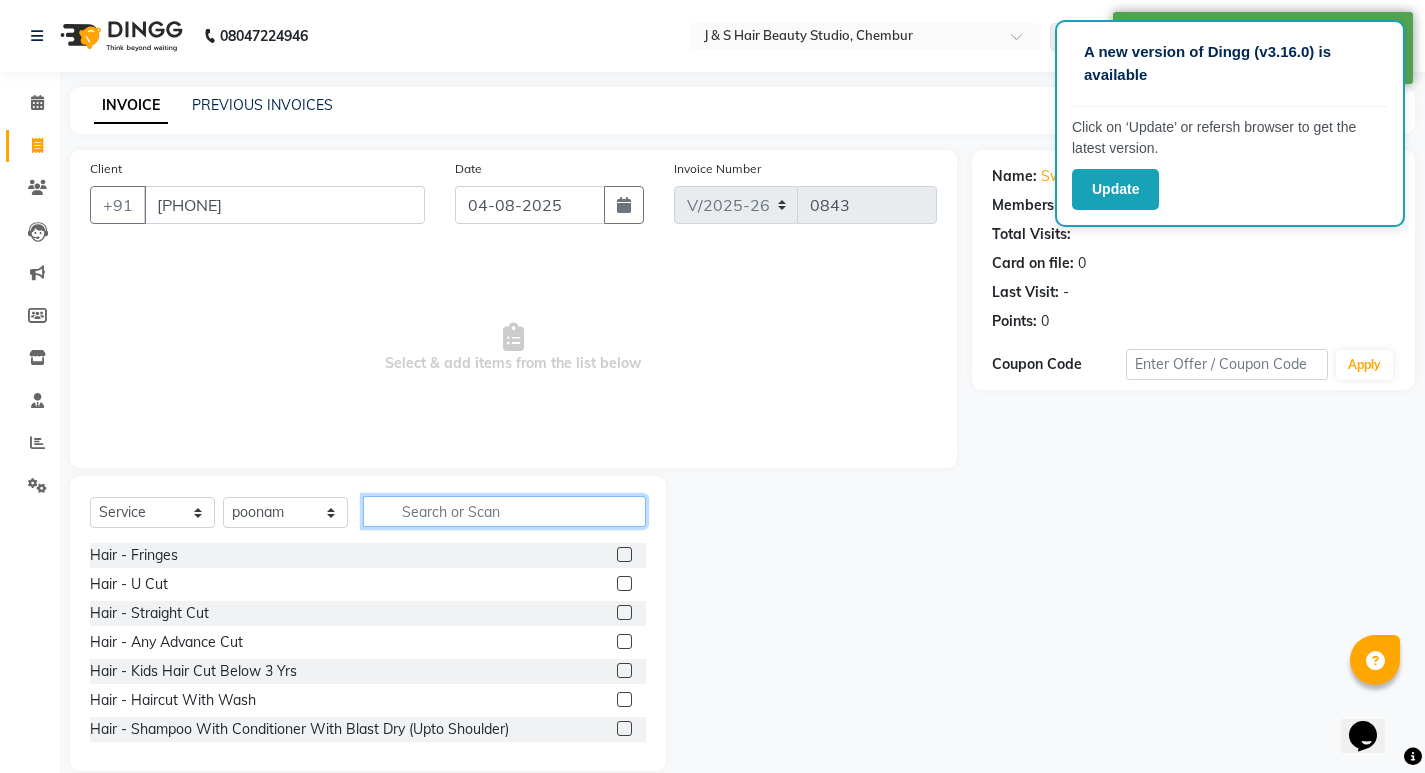 click 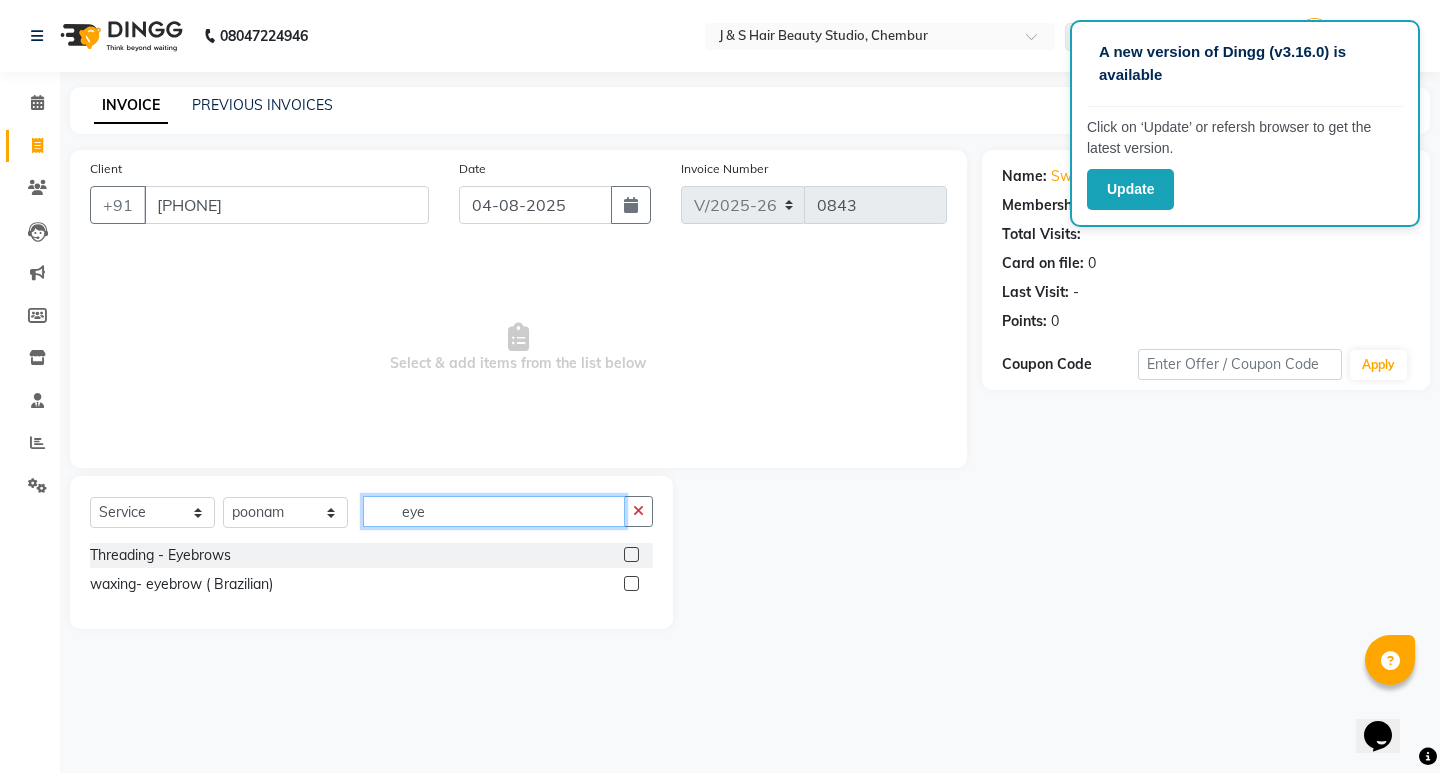 type on "eye" 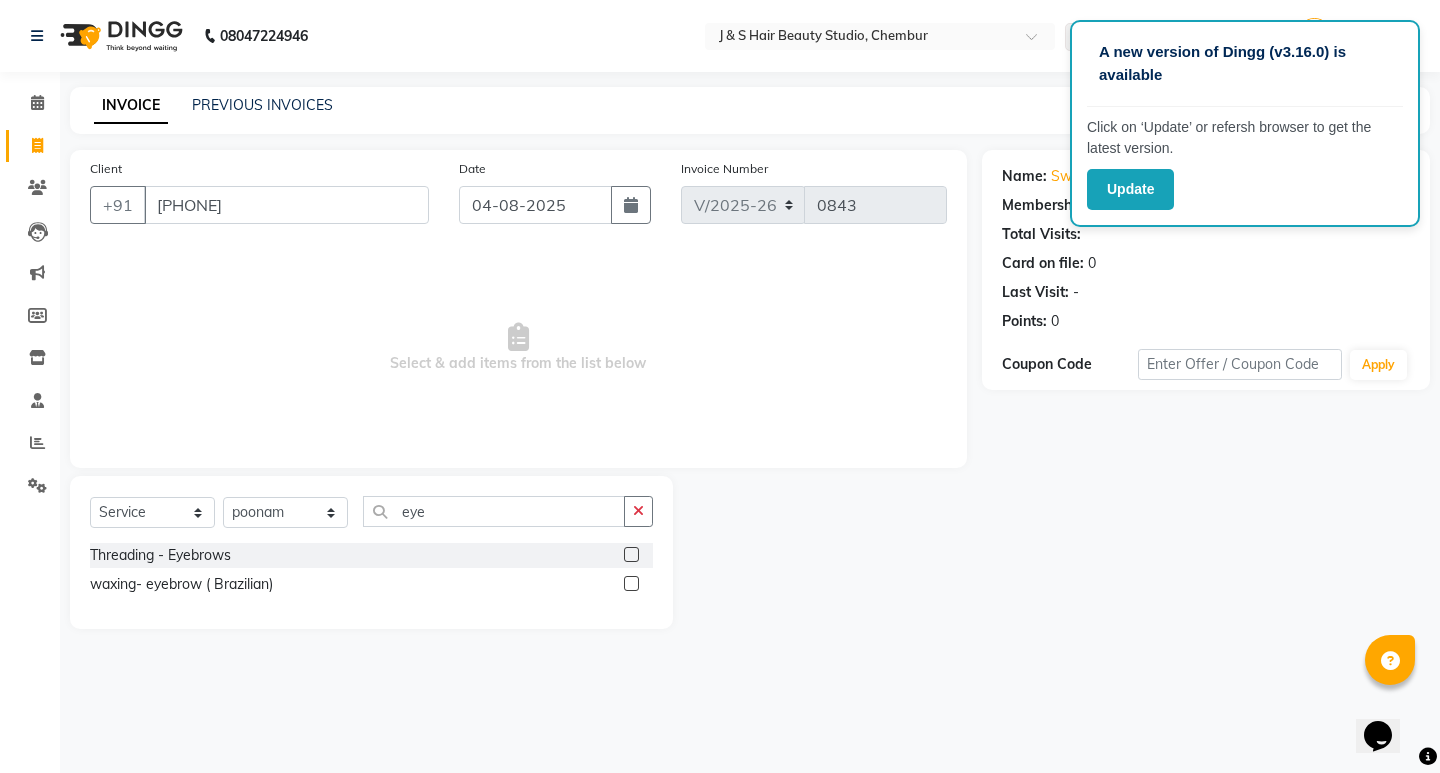 click 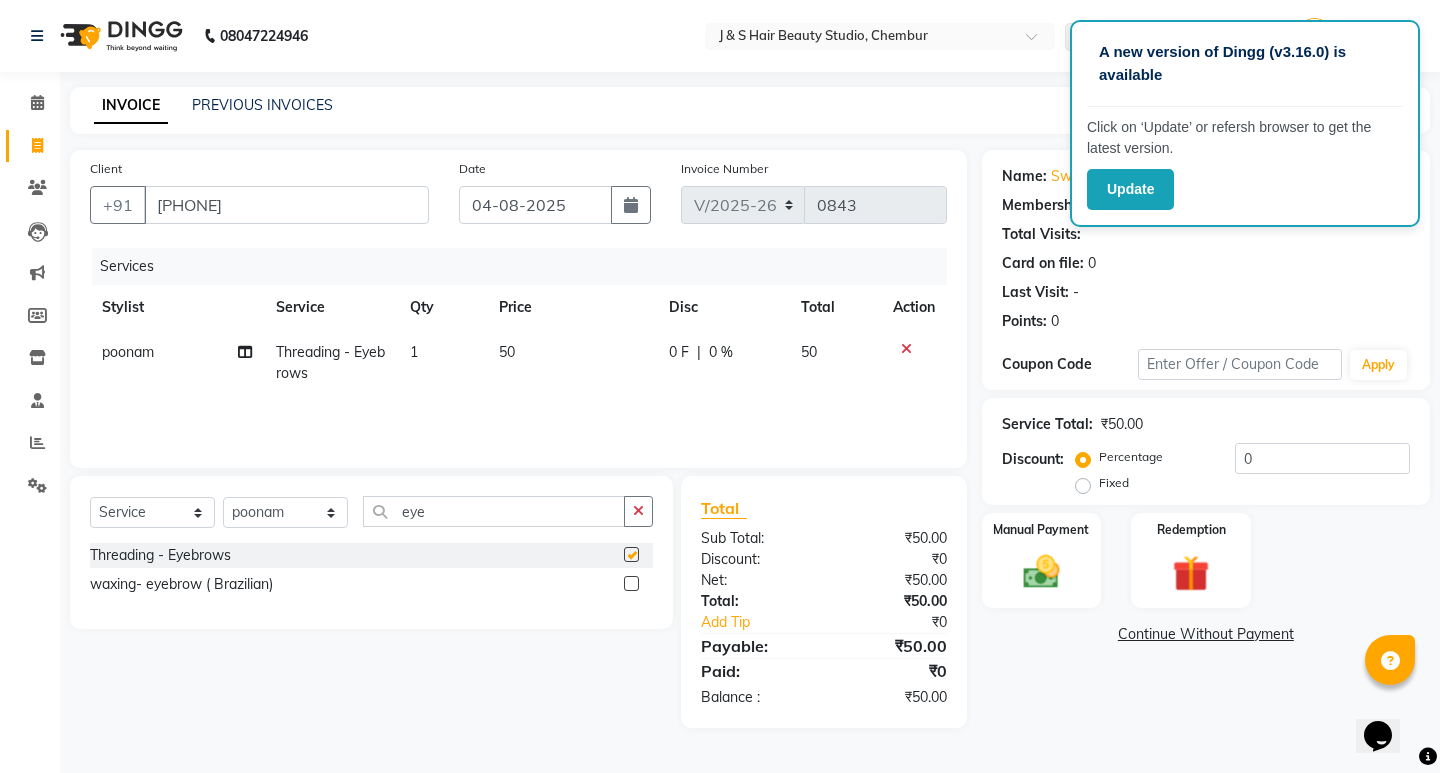 checkbox on "false" 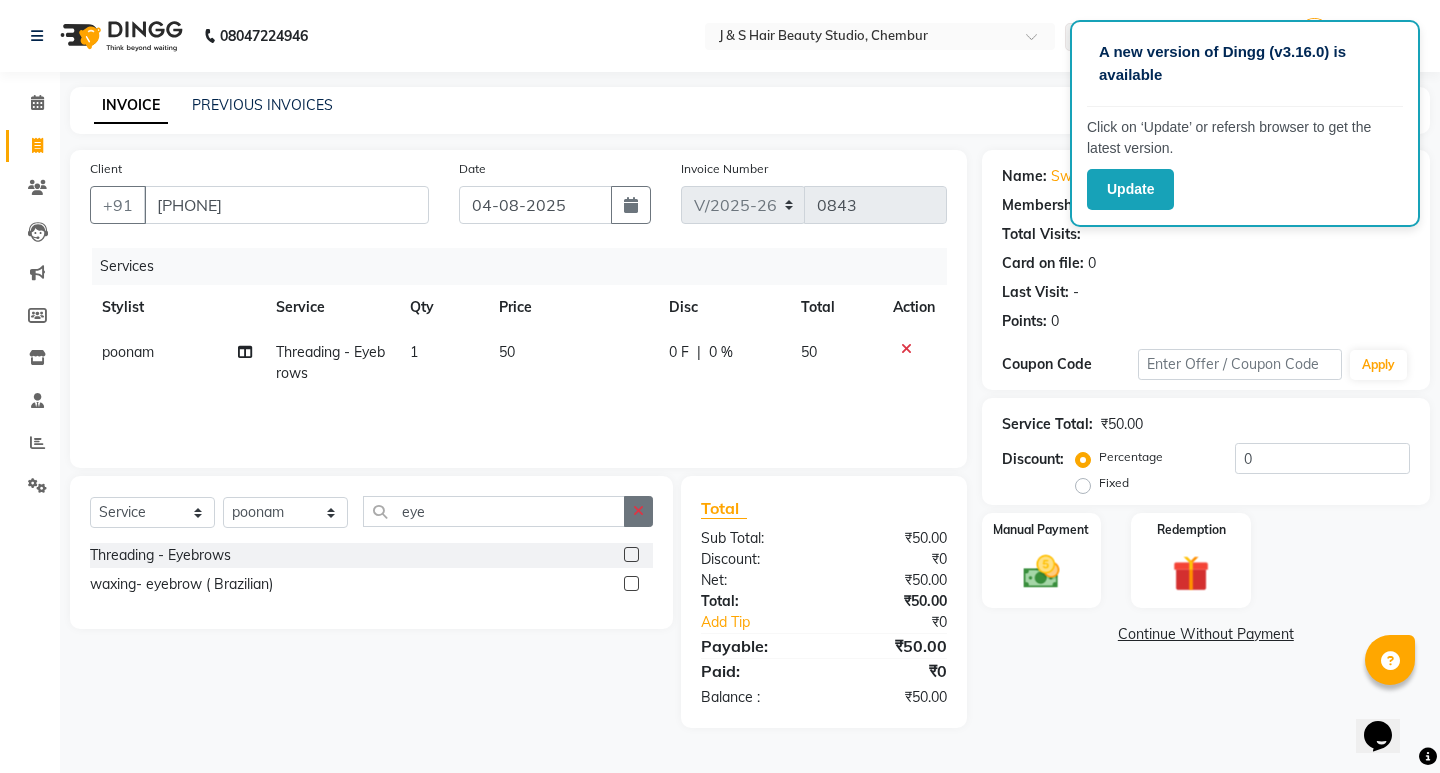 click 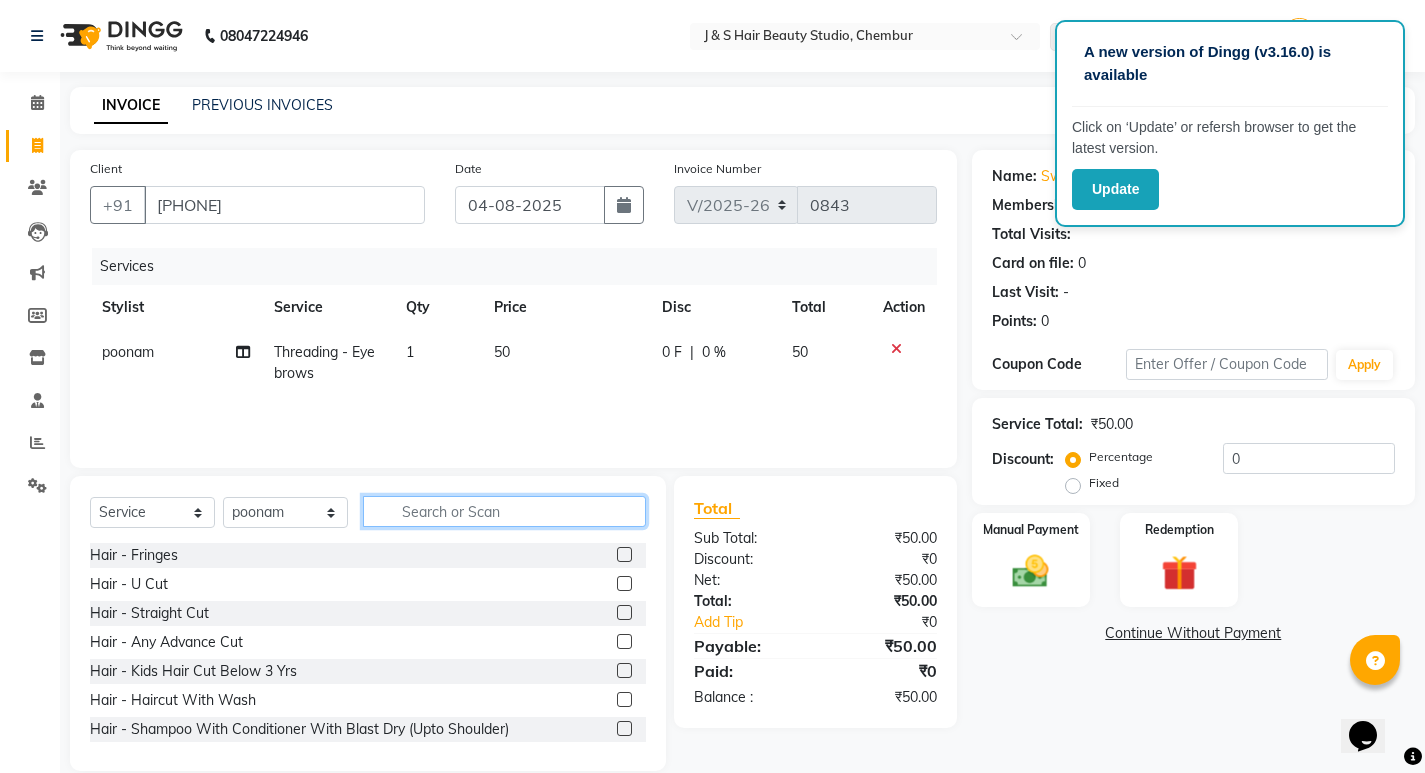 click 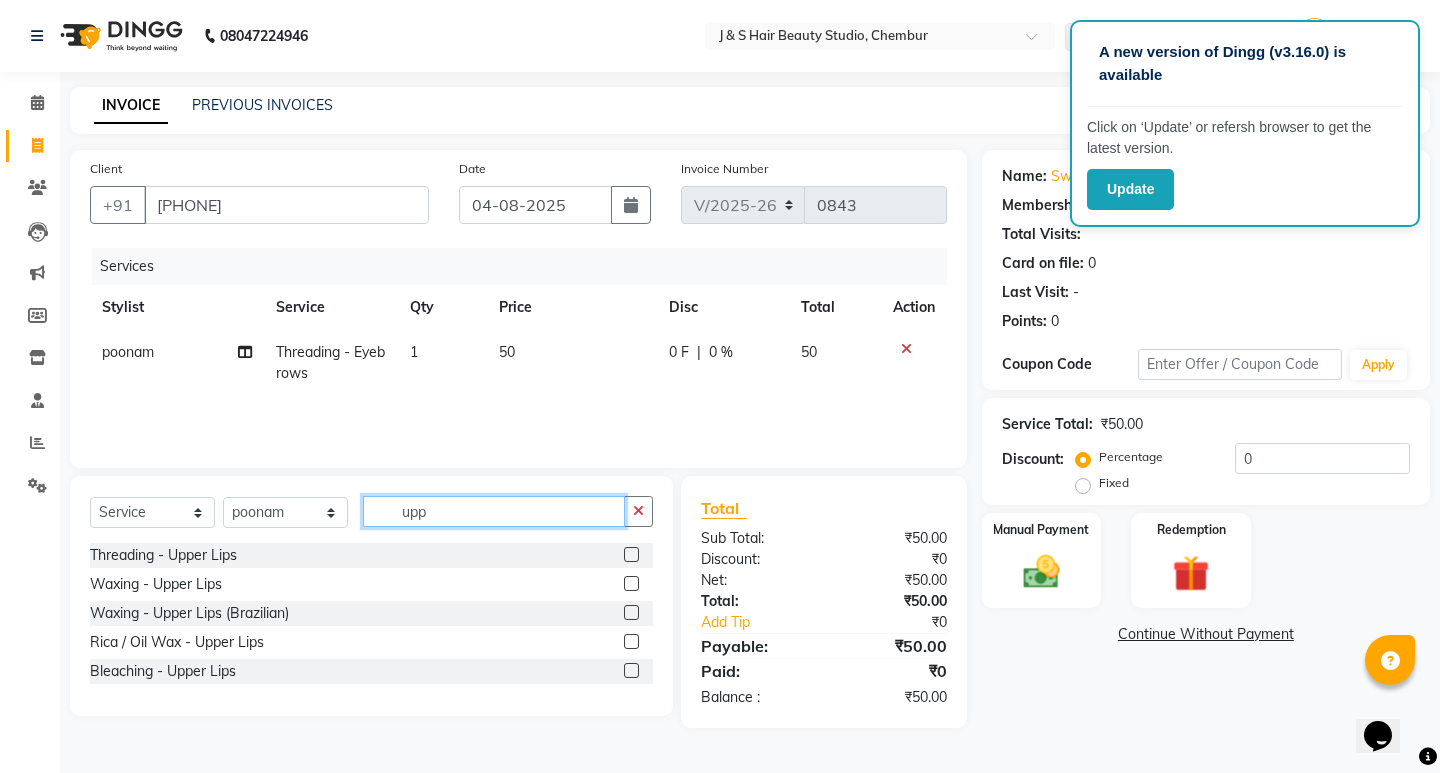 type on "upp" 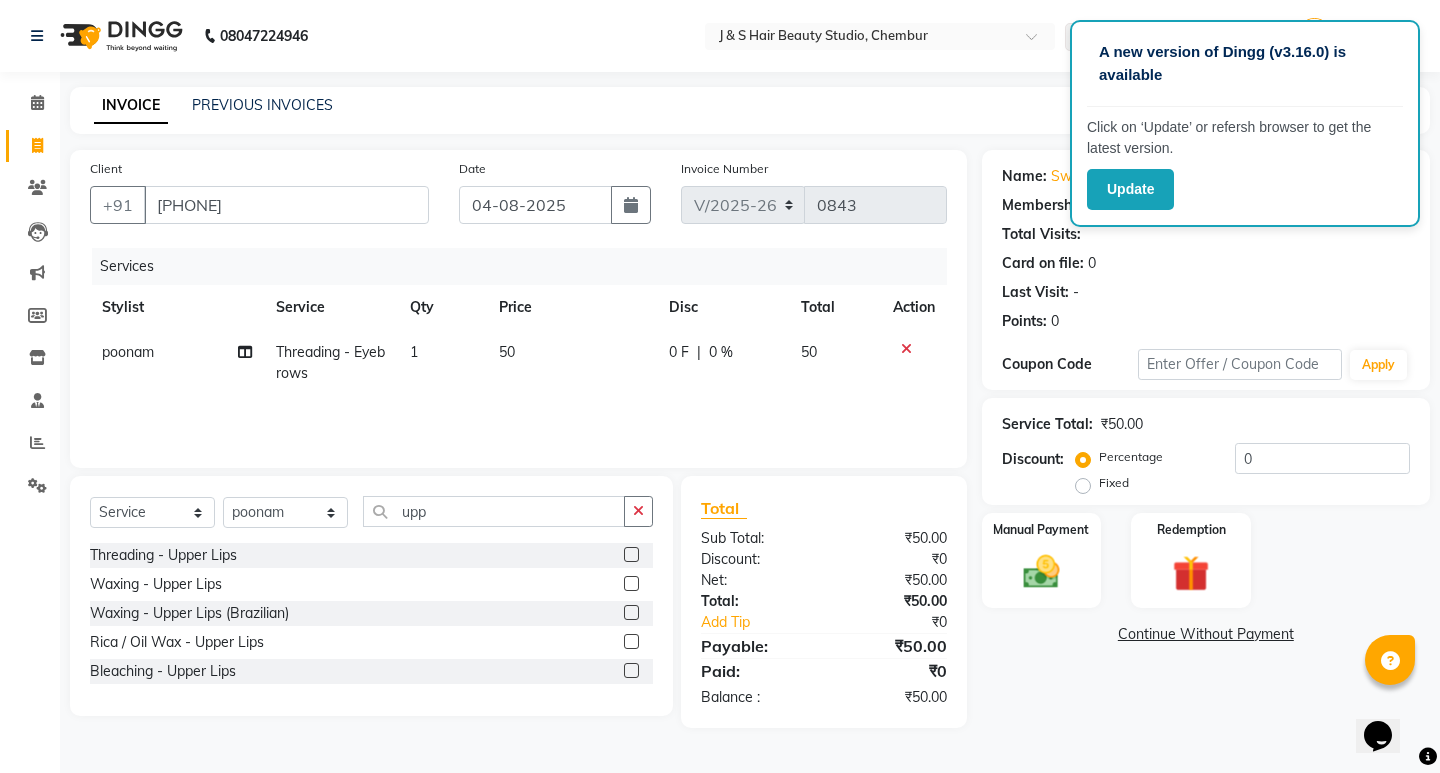 click 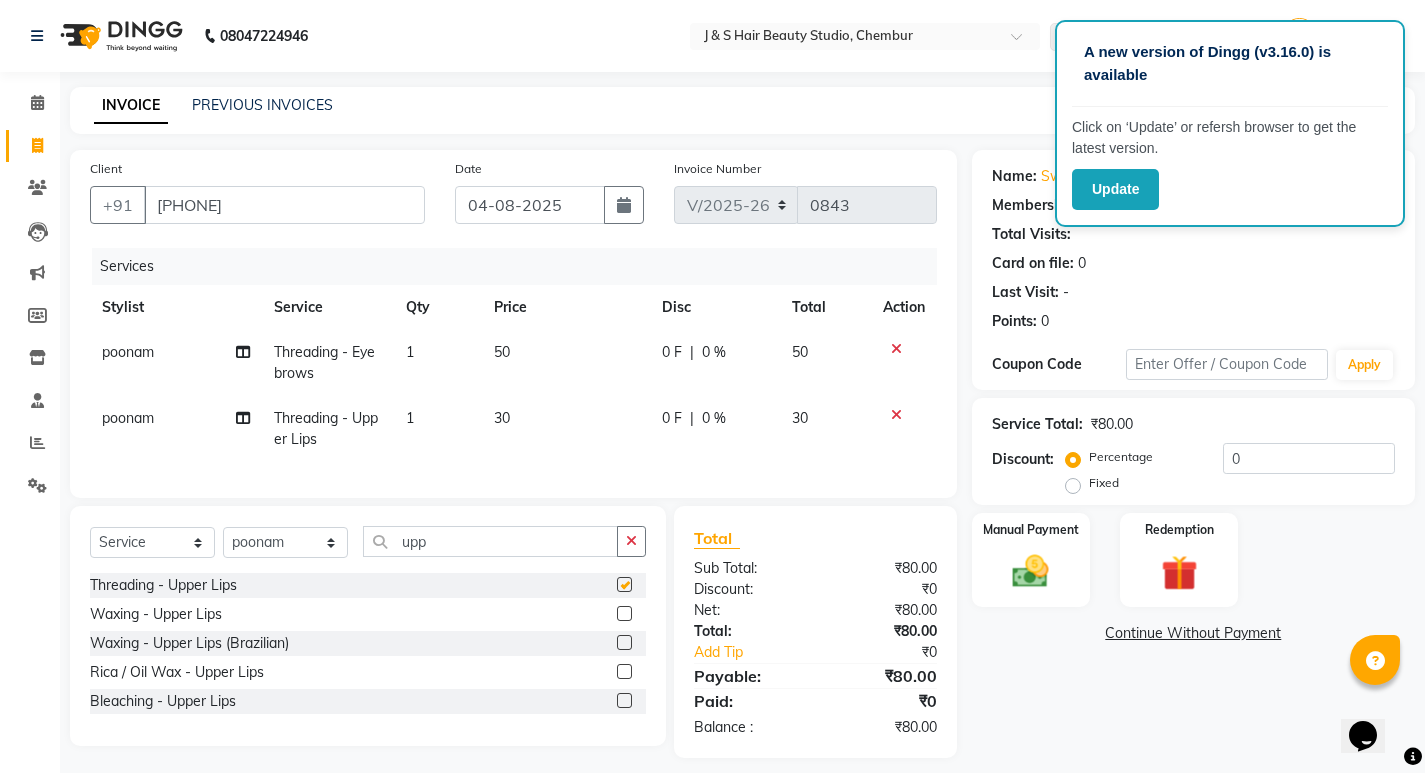 checkbox on "false" 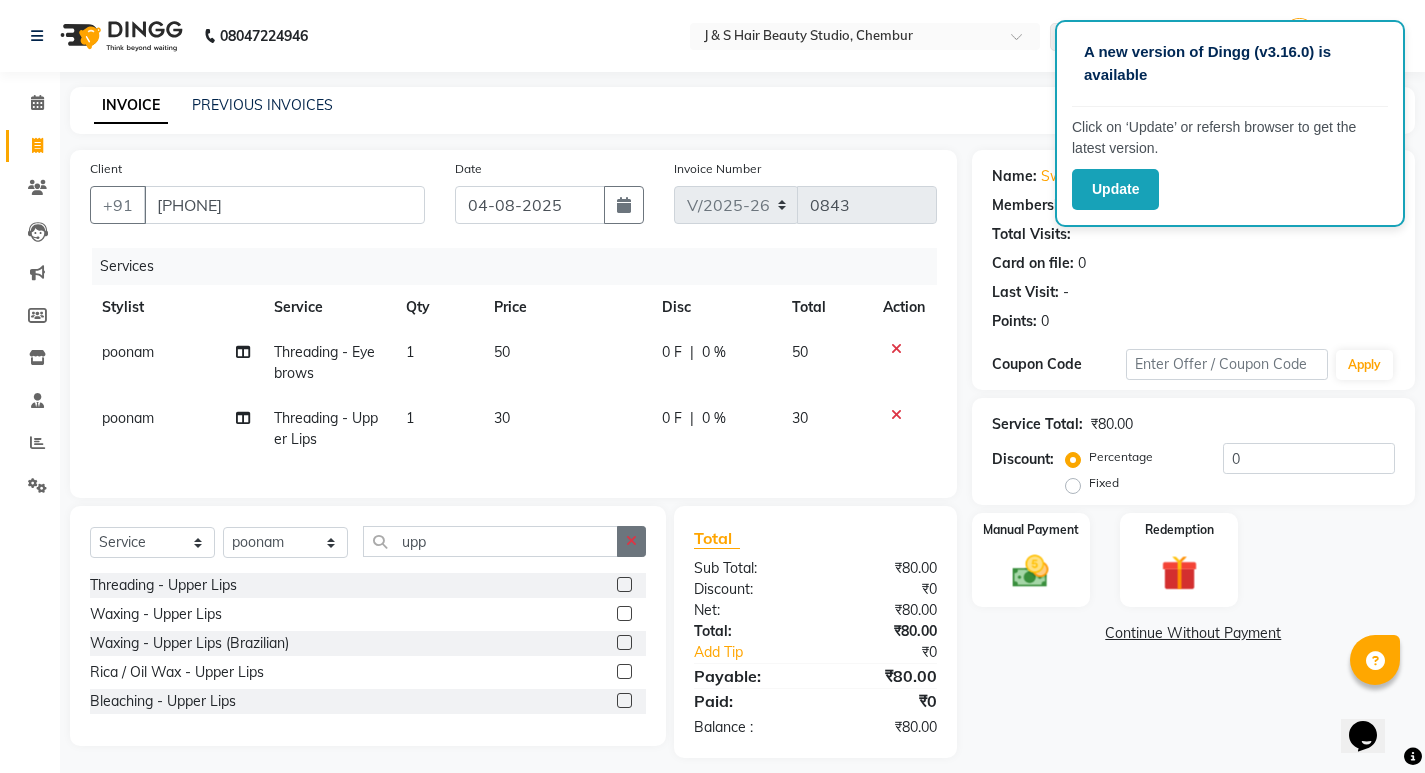 click 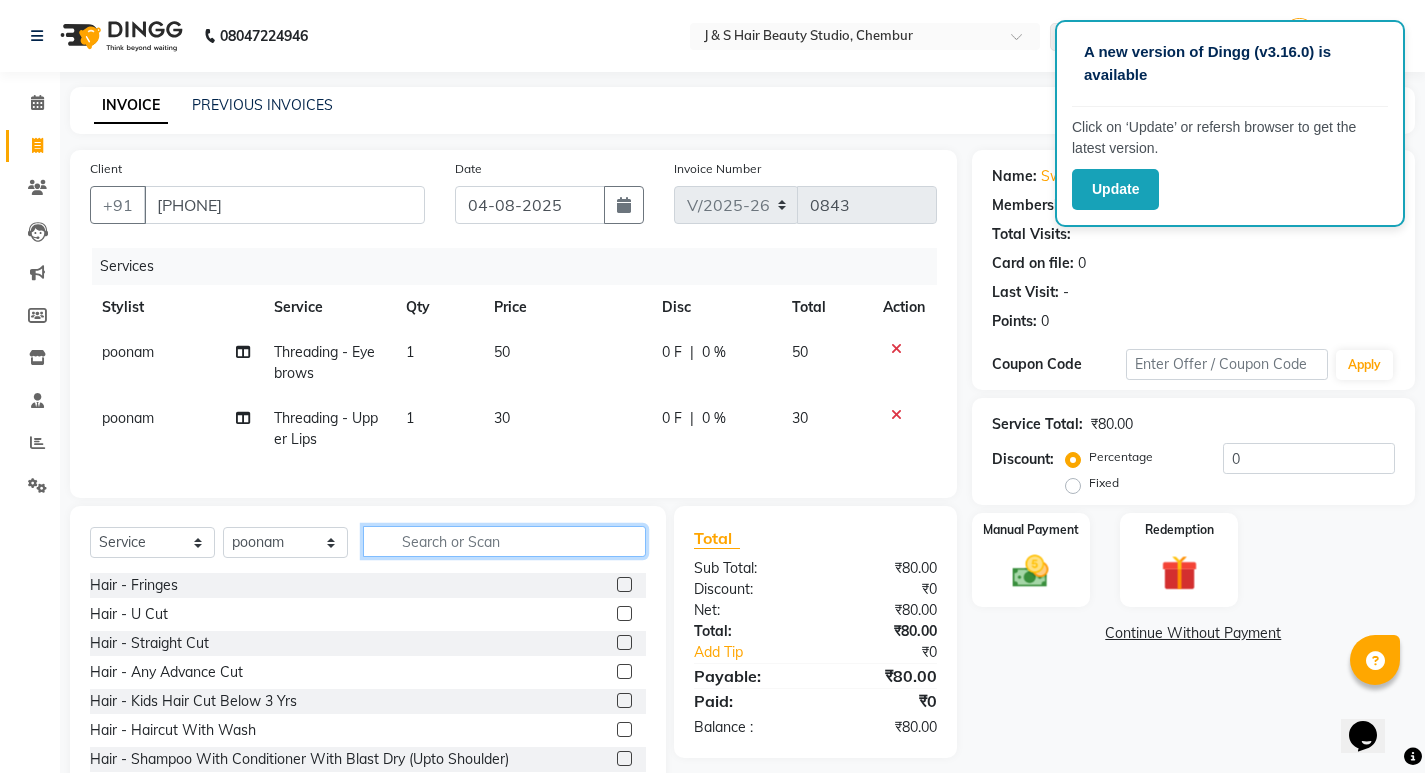 click 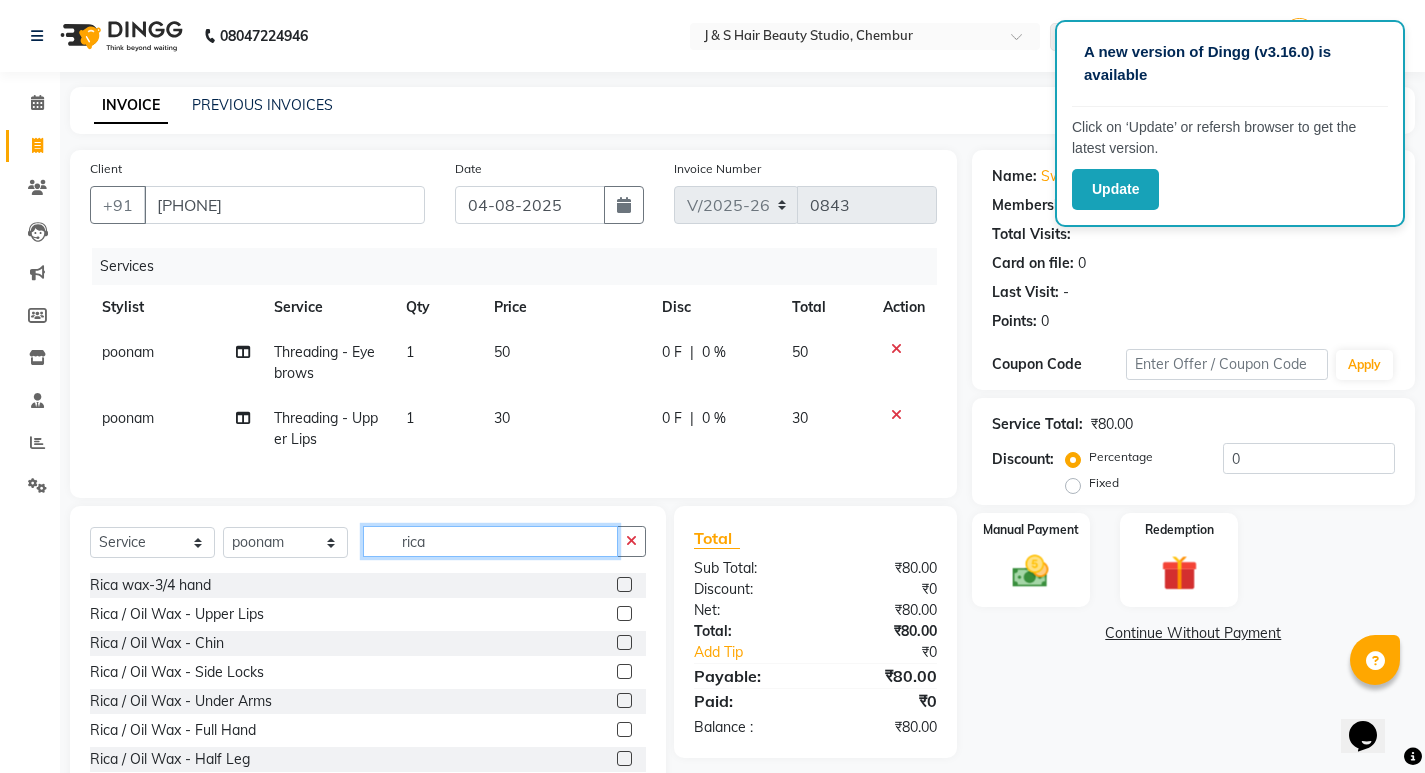 type on "rica" 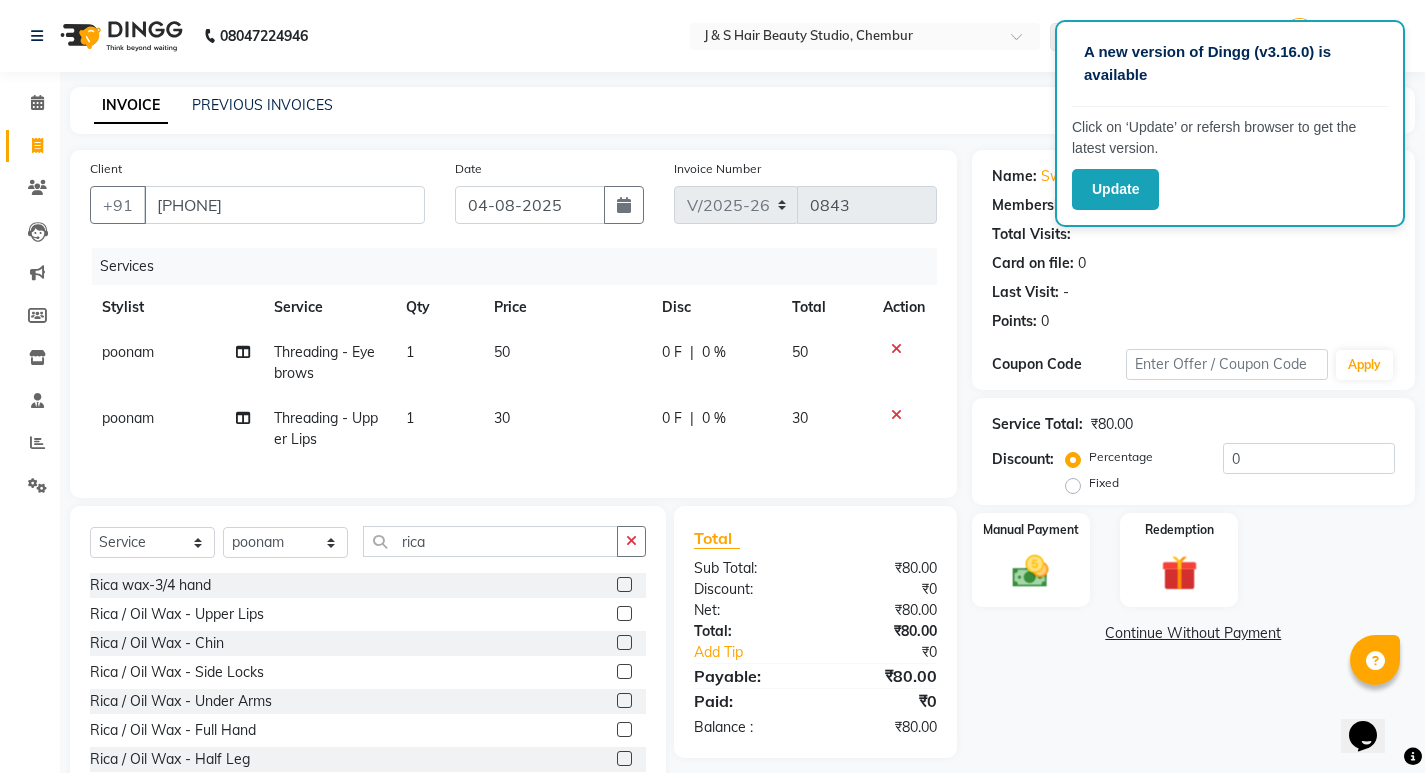 click 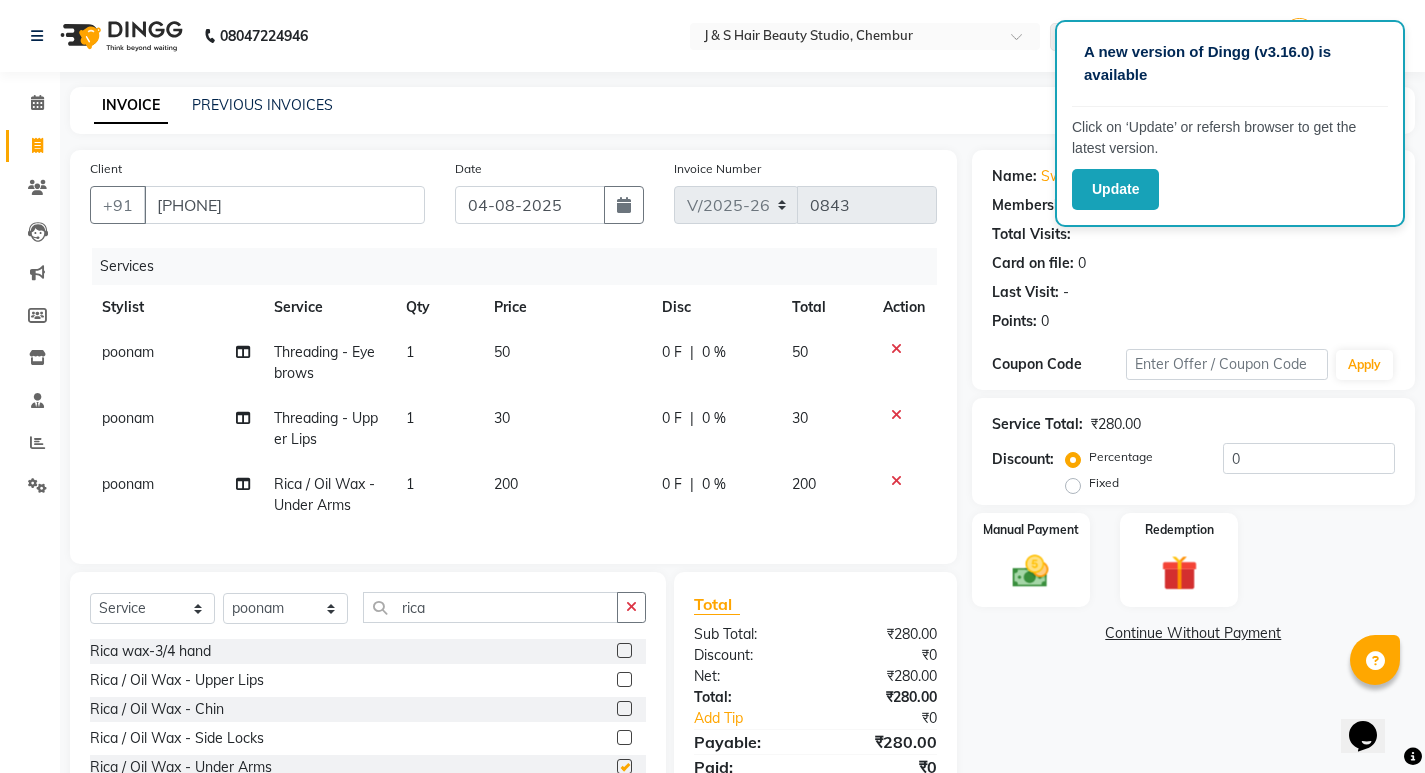 checkbox on "false" 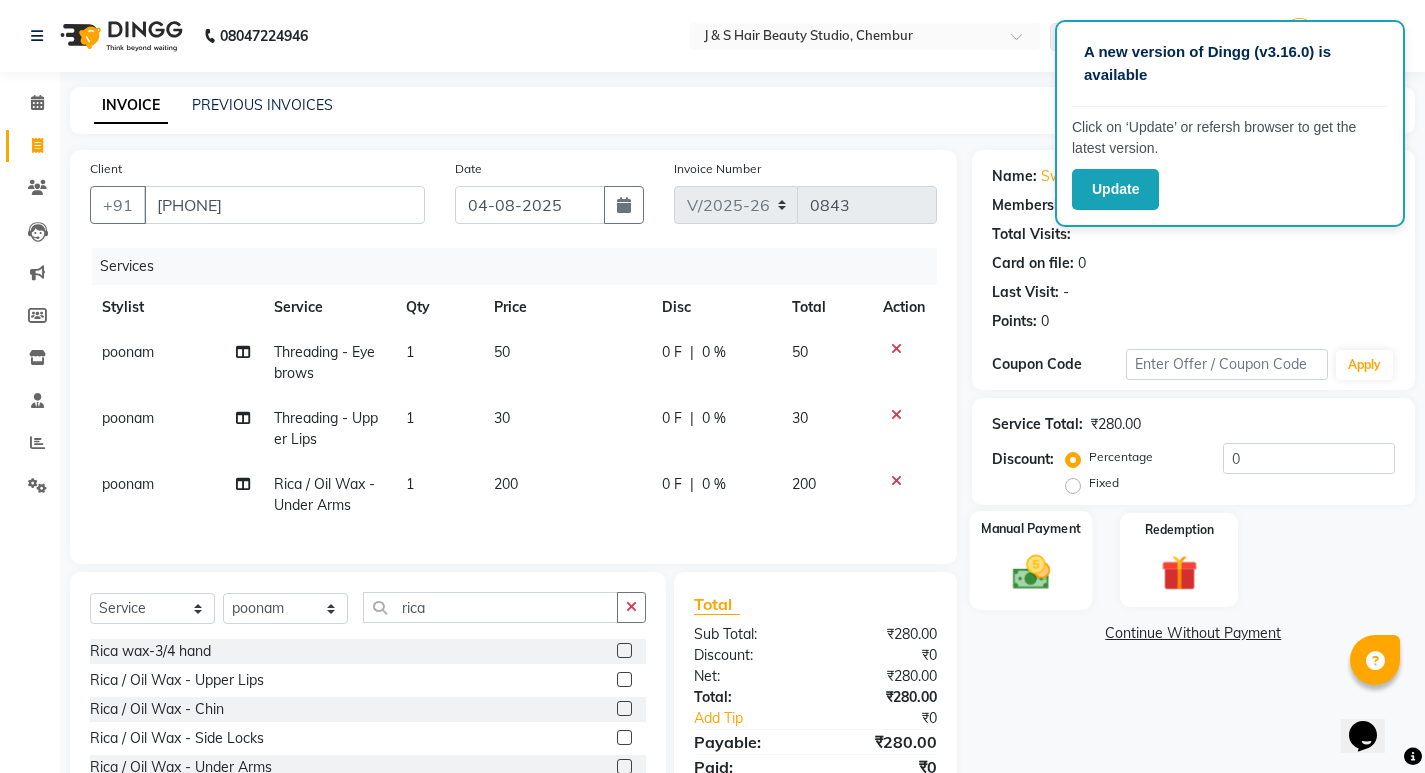 click on "Manual Payment" 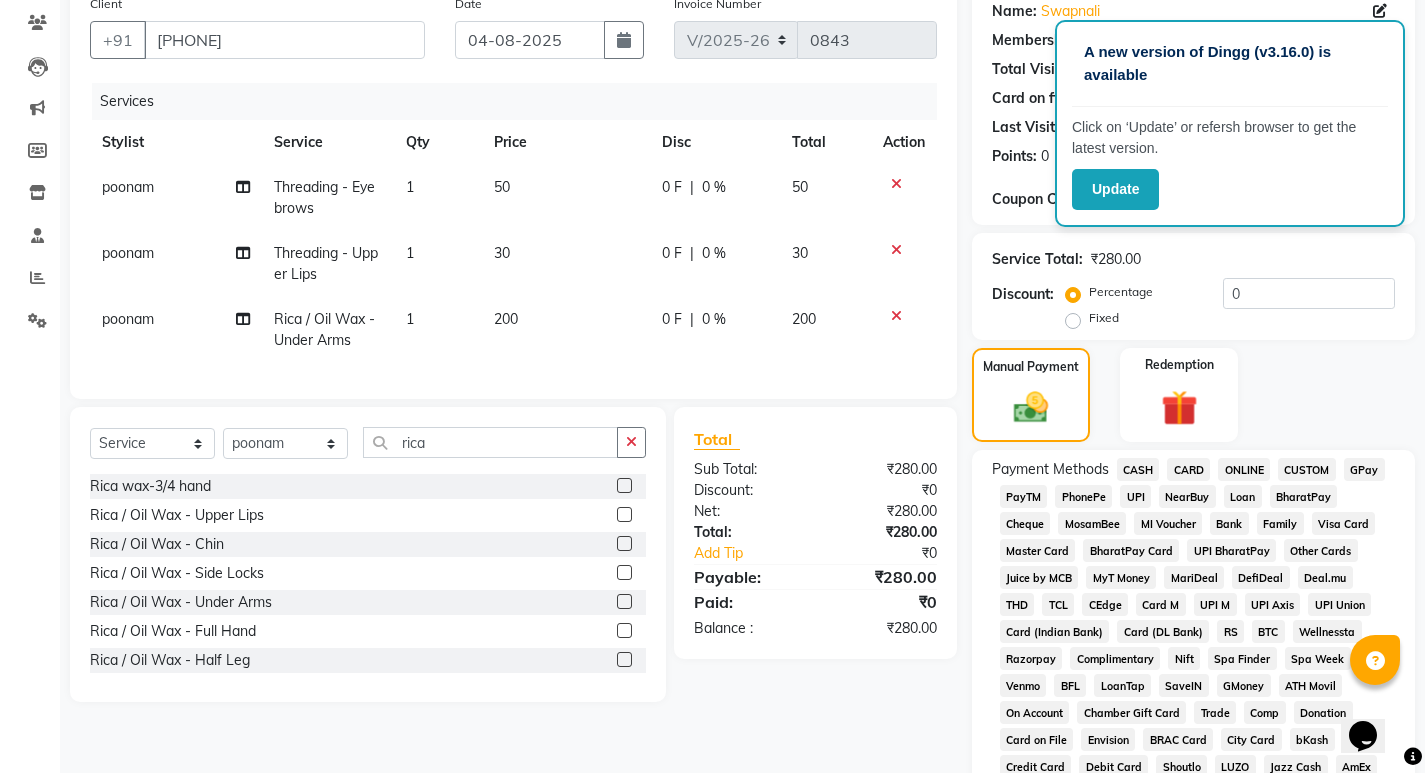 scroll, scrollTop: 200, scrollLeft: 0, axis: vertical 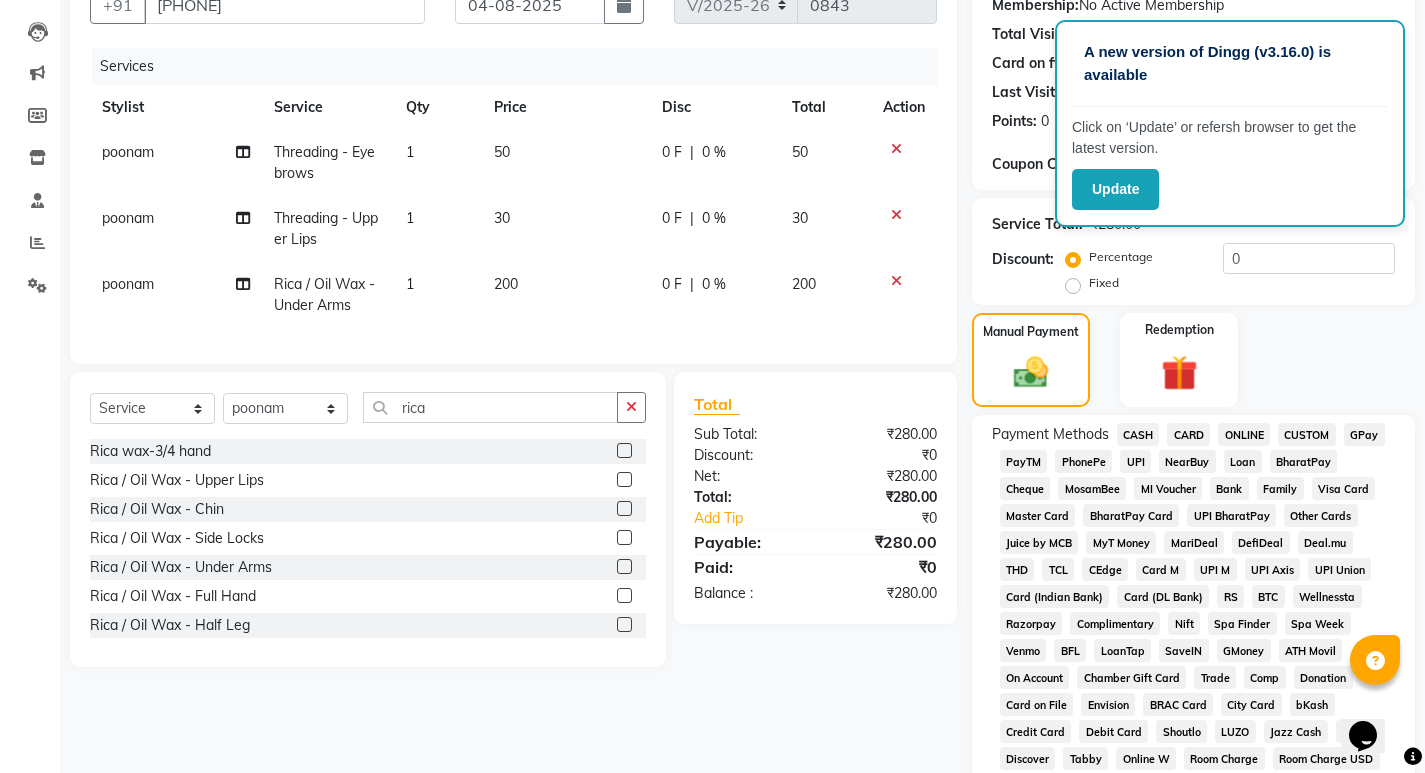 click on "GPay" 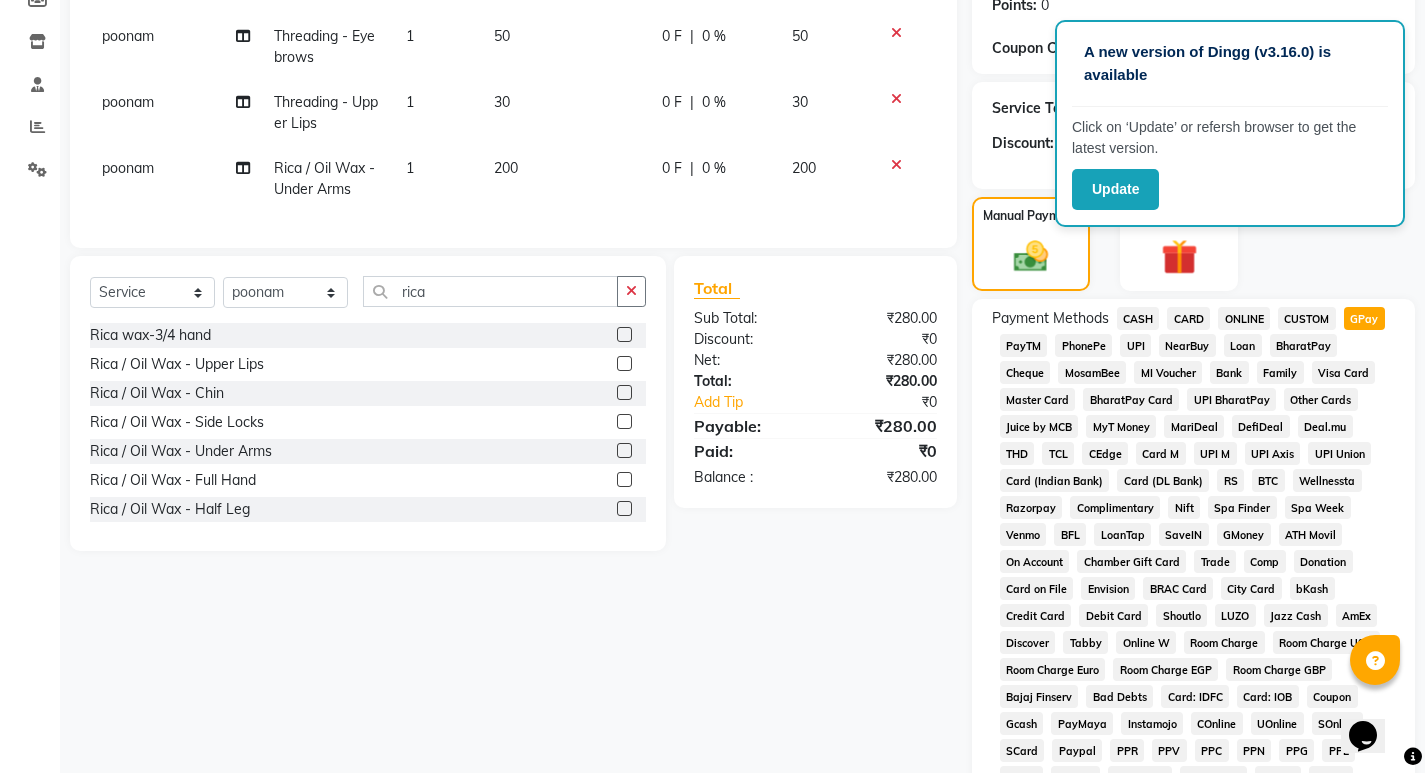 scroll, scrollTop: 700, scrollLeft: 0, axis: vertical 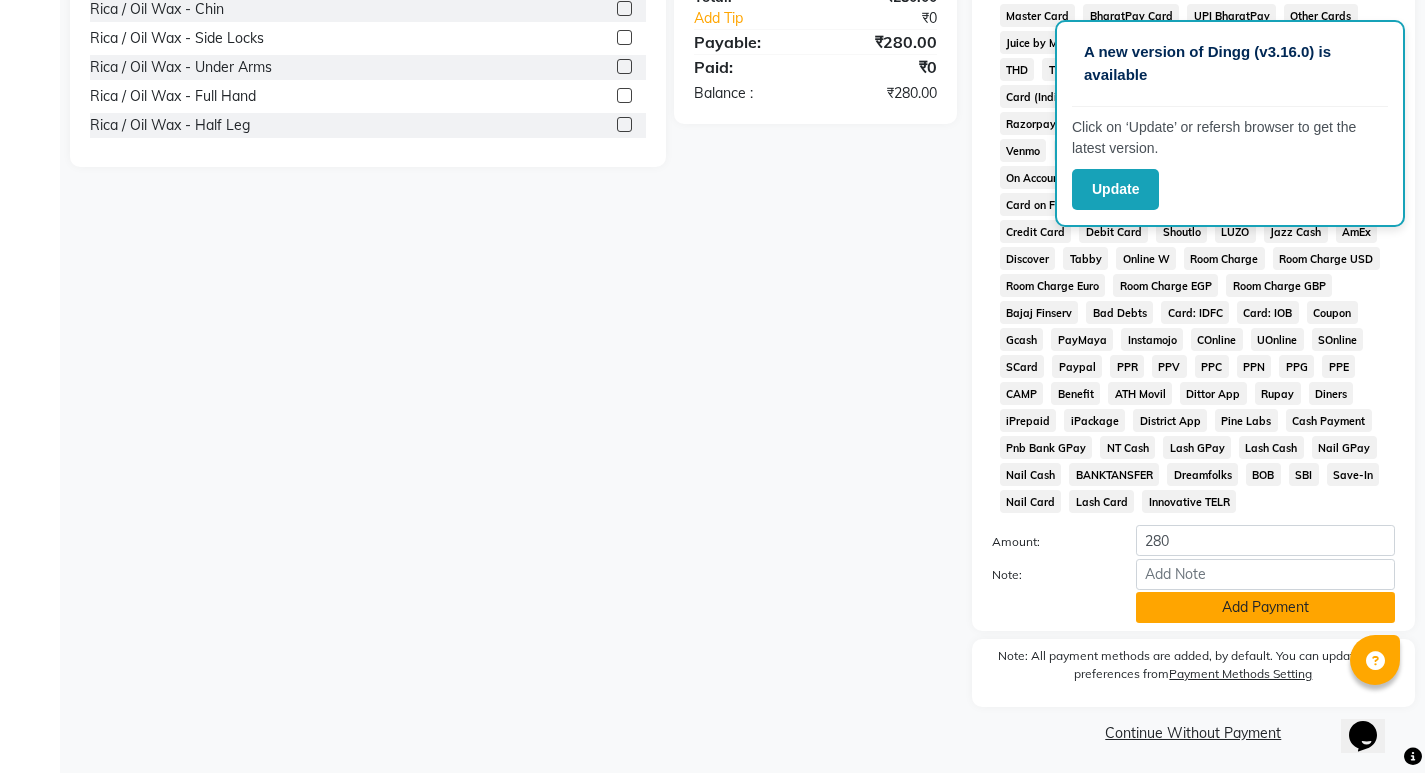 click on "Add Payment" 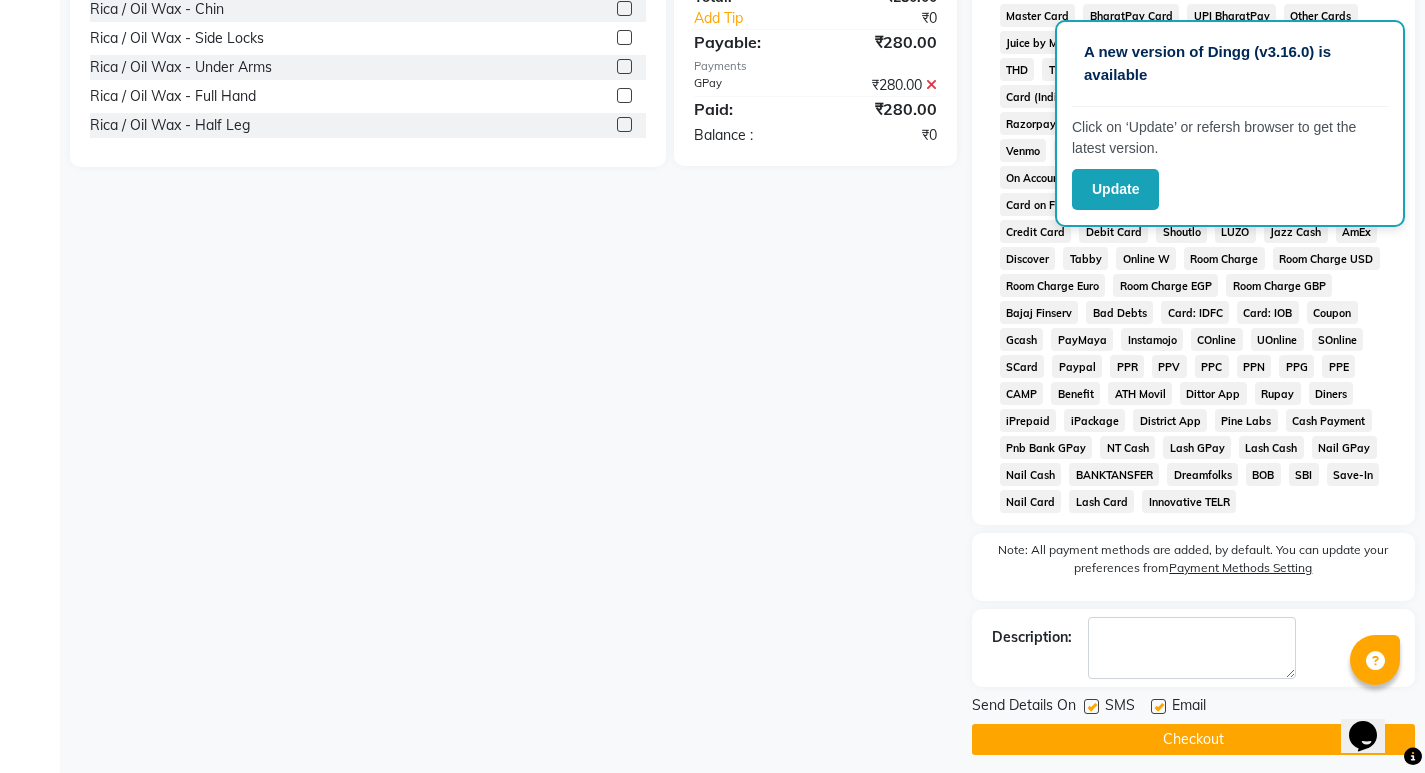 click on "Checkout" 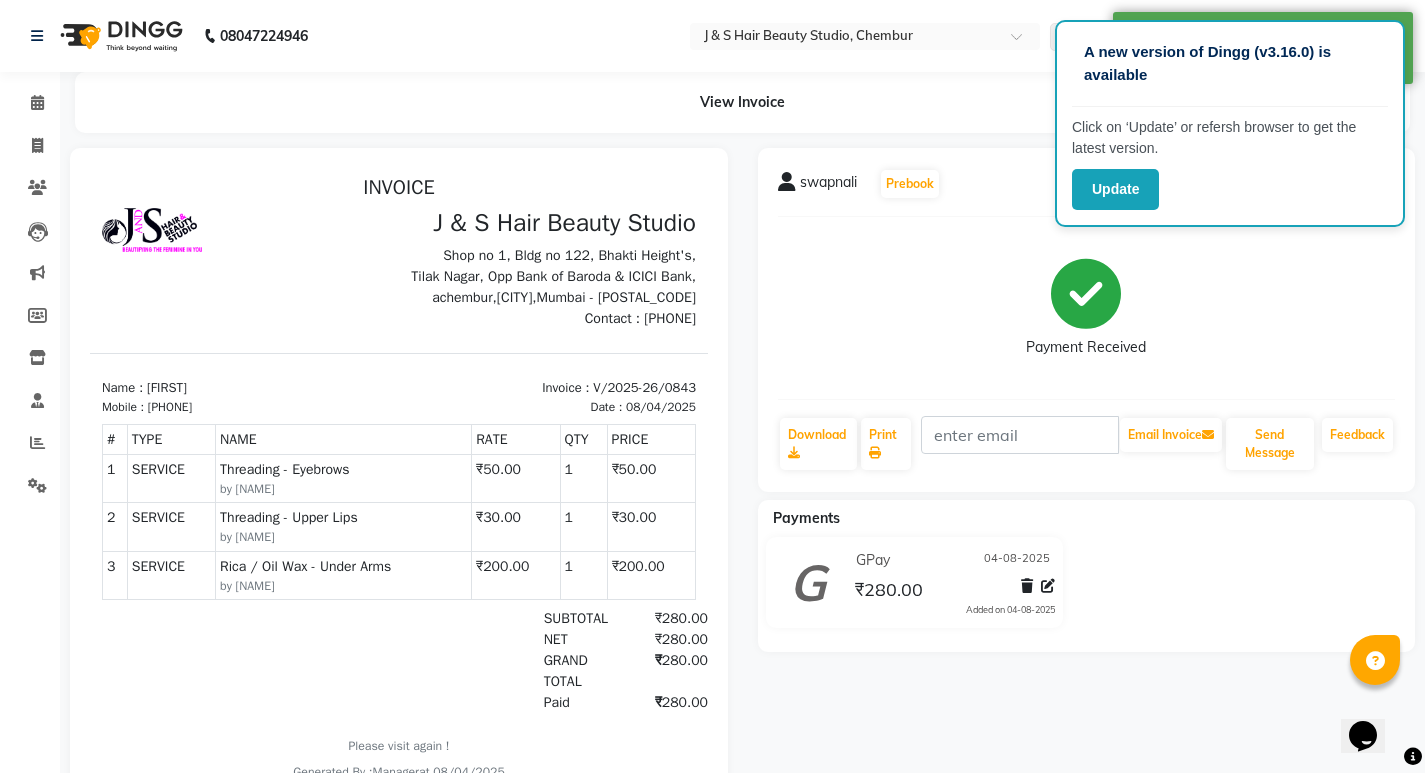 scroll, scrollTop: 0, scrollLeft: 0, axis: both 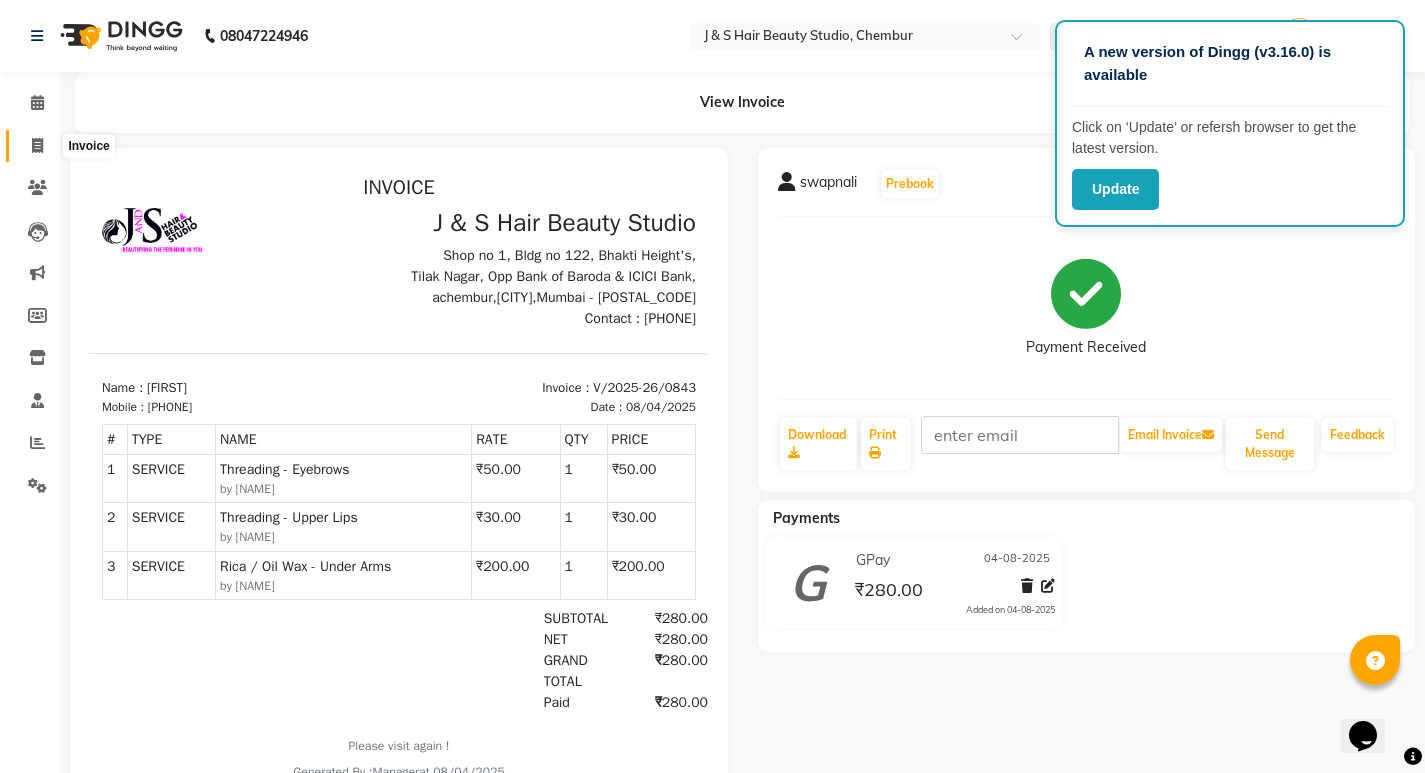 click 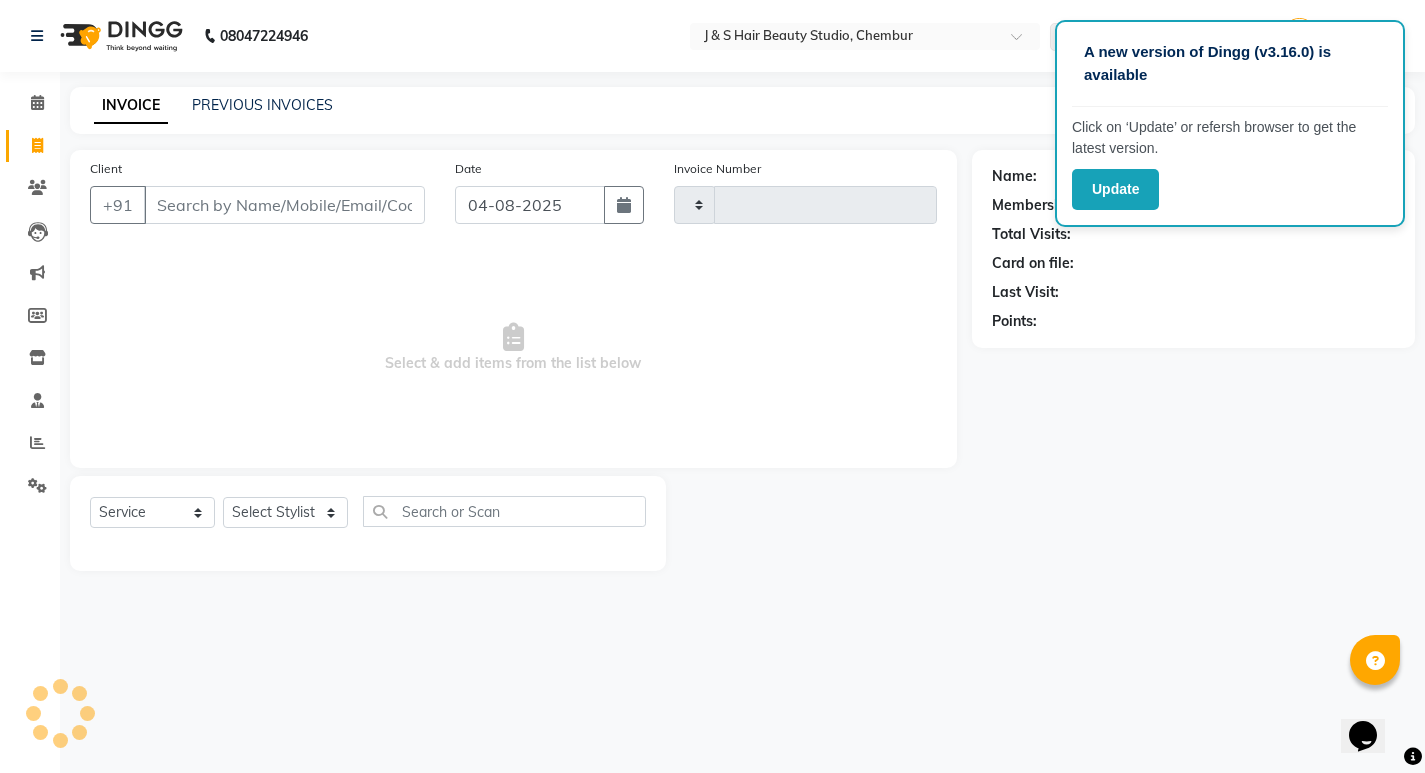 type on "0844" 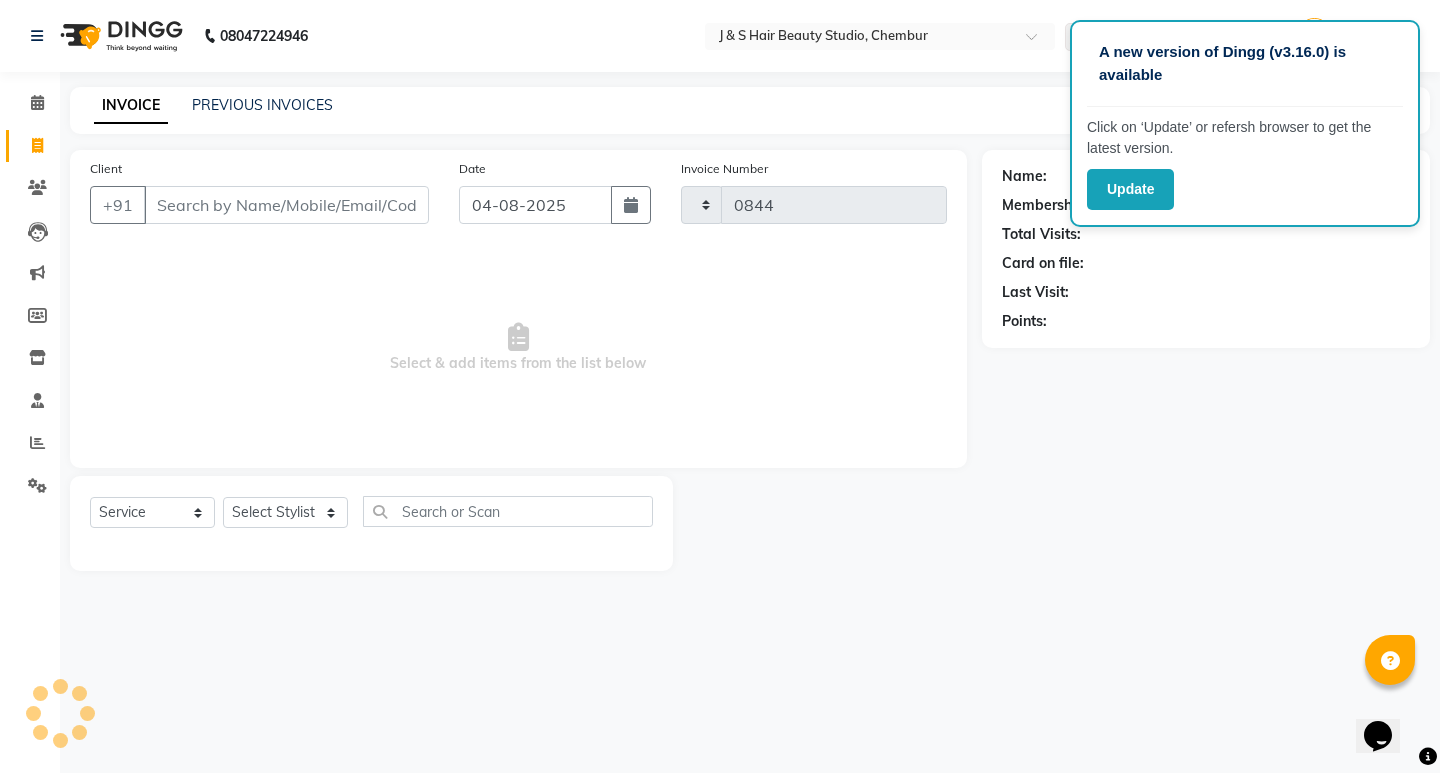 select on "143" 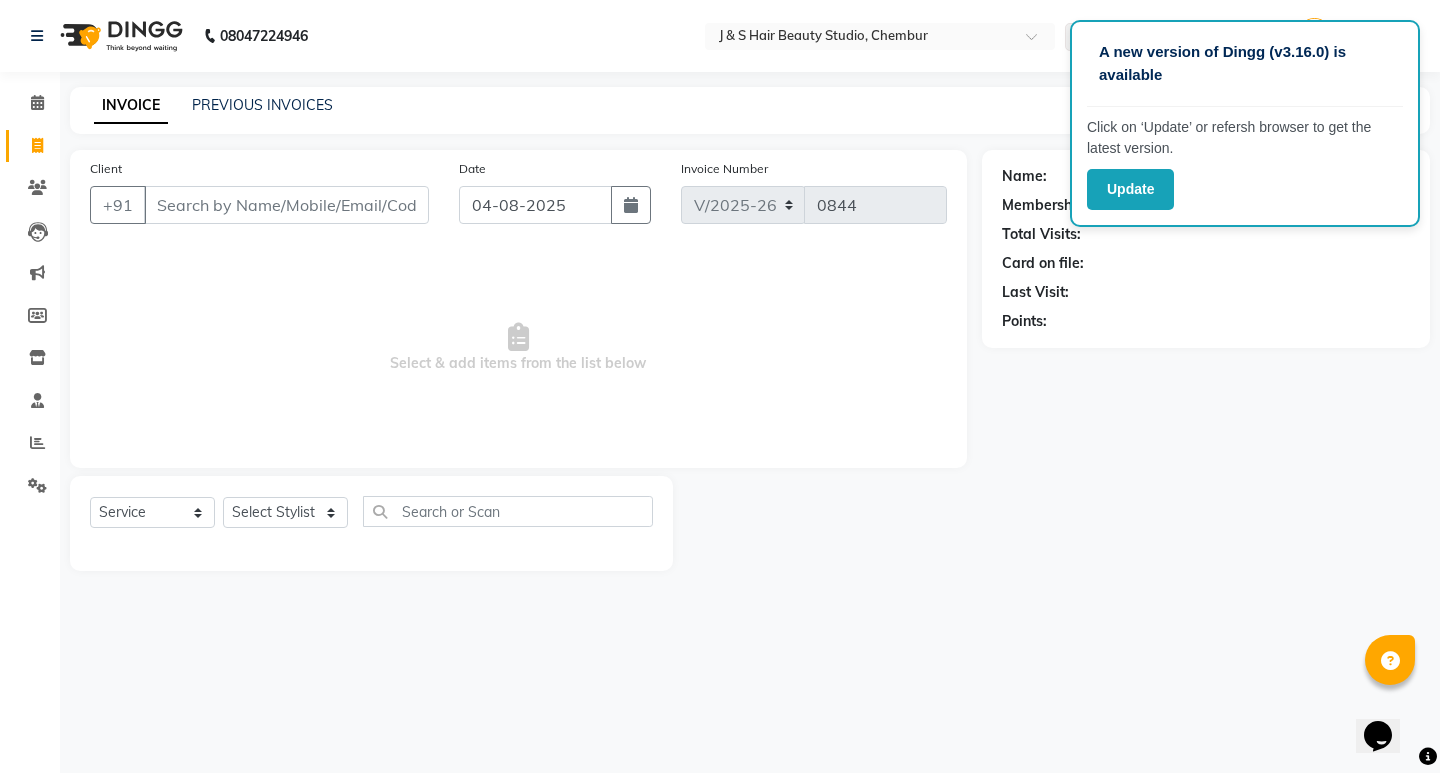 click on "Client" at bounding box center [286, 205] 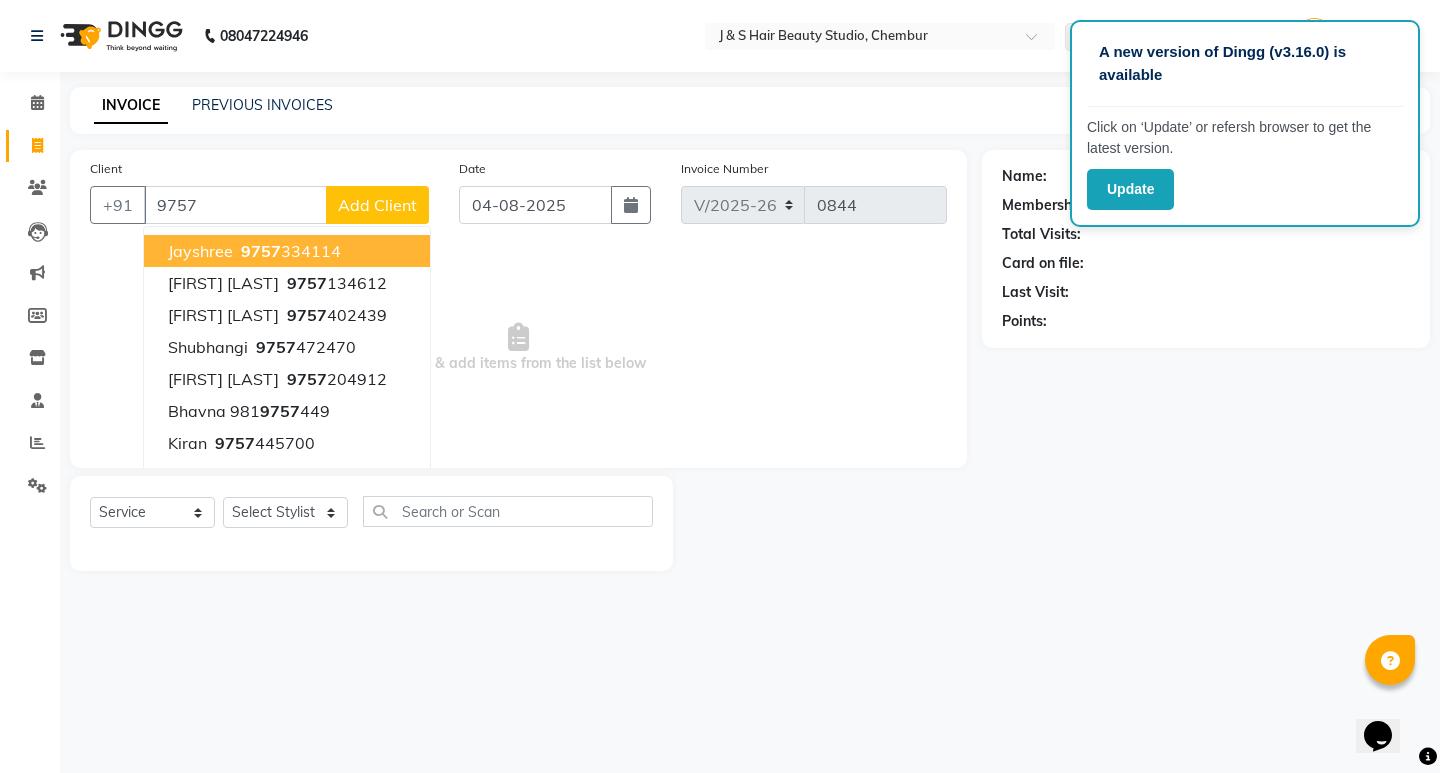 click on "[PHONE]" at bounding box center [289, 251] 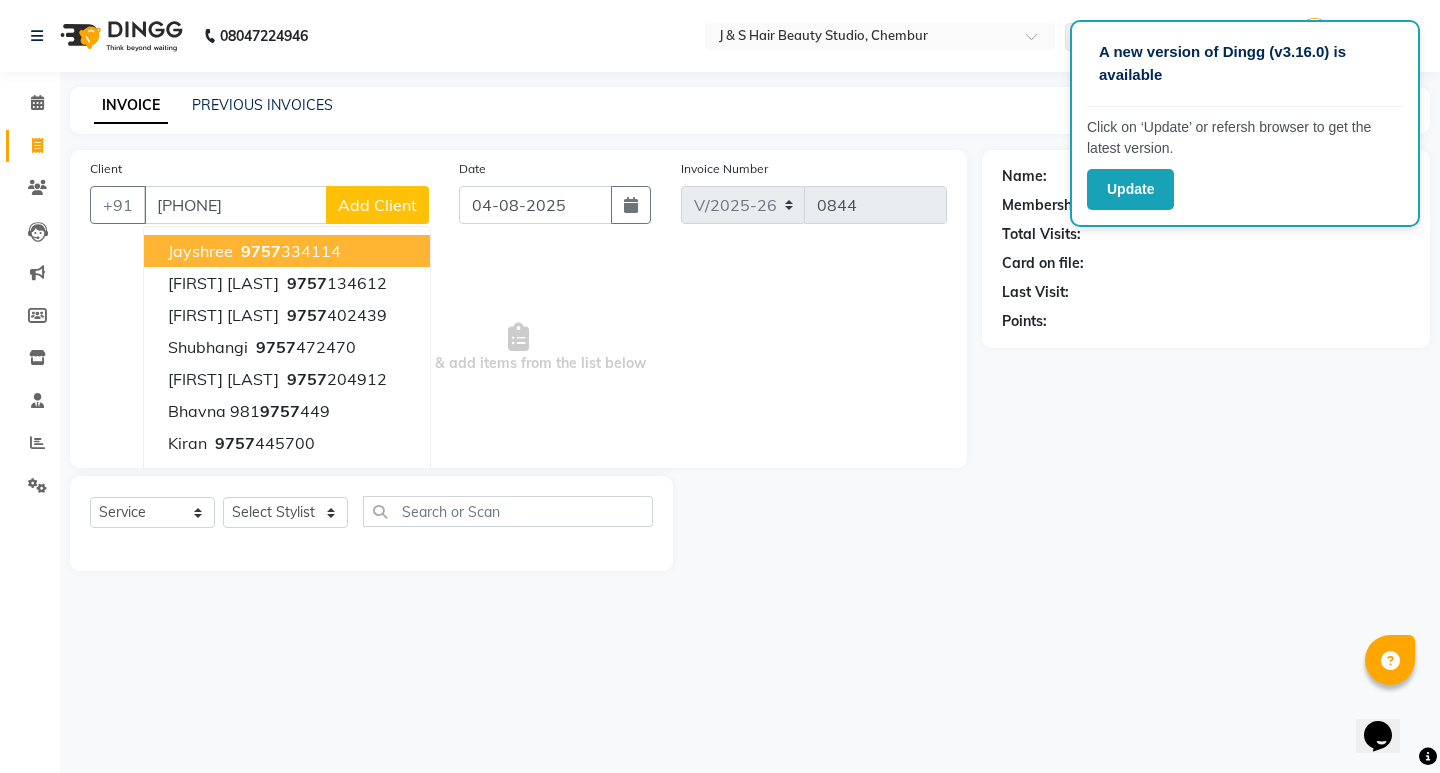 type on "[PHONE]" 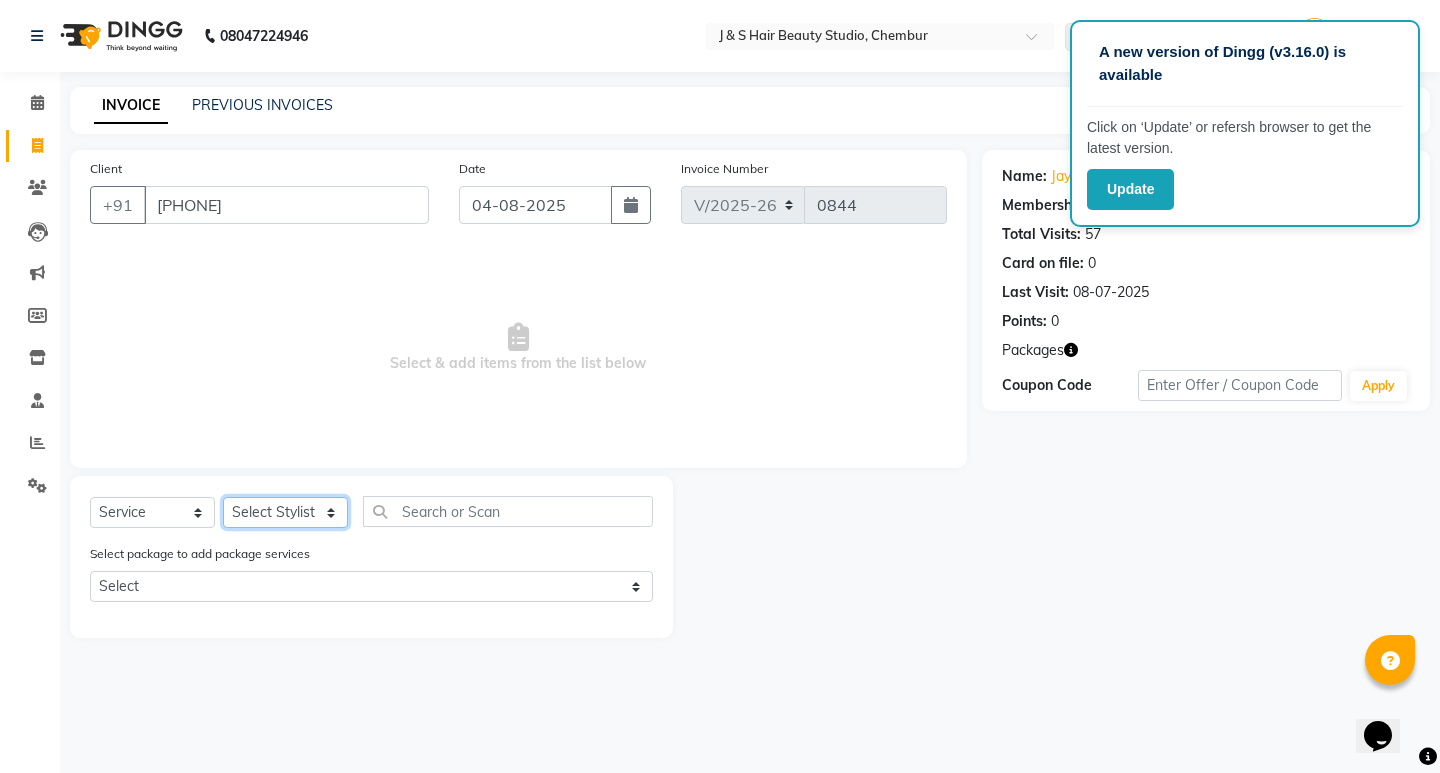 click on "Select Stylist Manager Neeta Mam No Preference 1 poonam Rupali Sheetal Mam Sushma  vidhya" 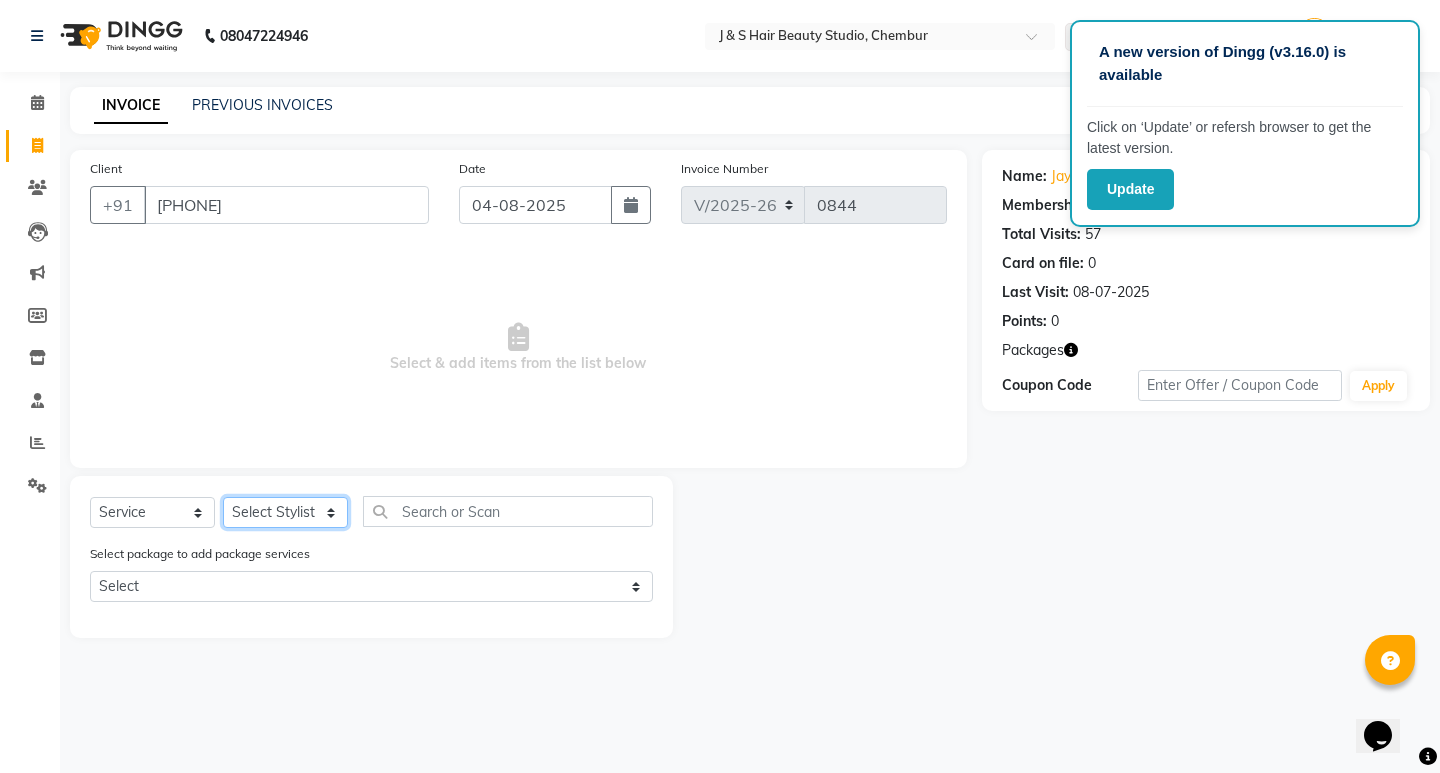 select on "4269" 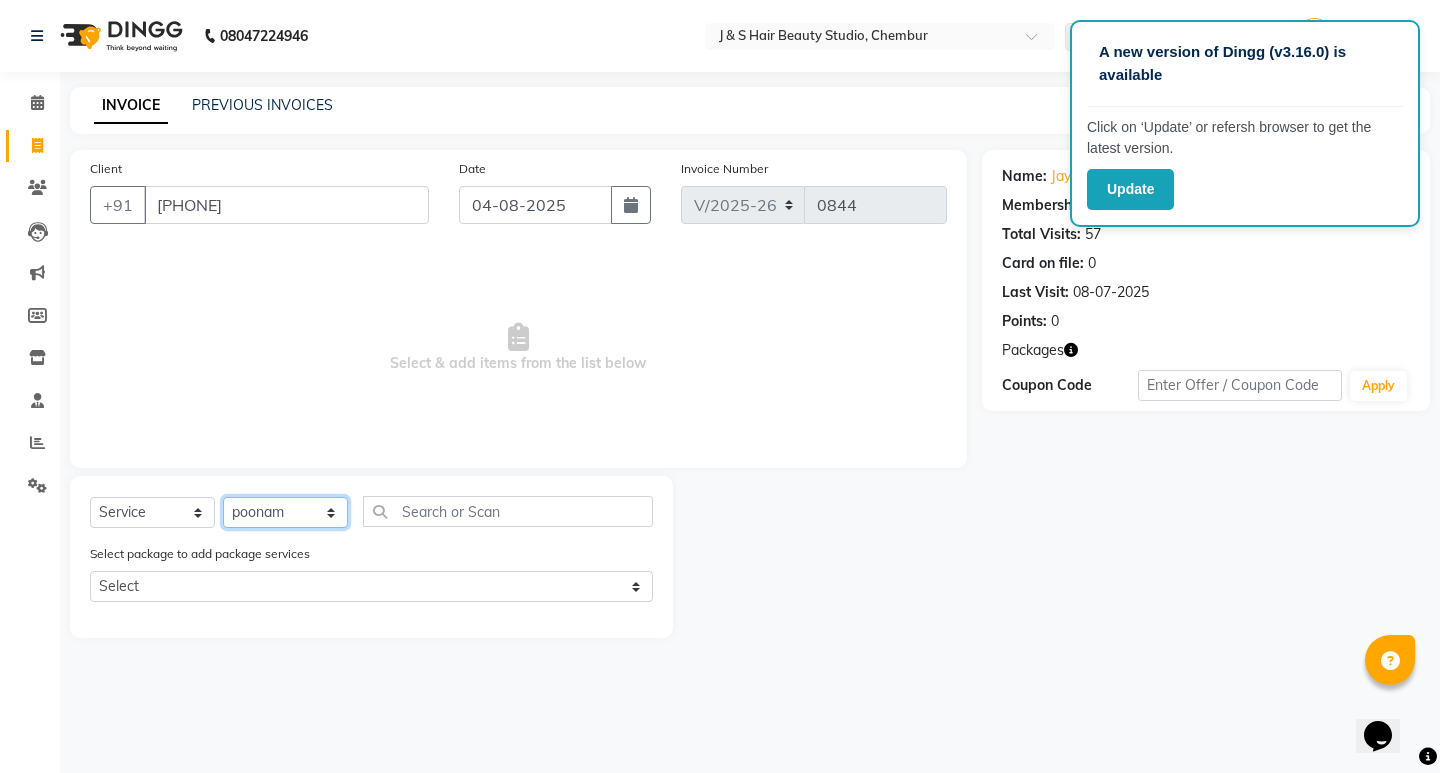 click on "Select Stylist Manager Neeta Mam No Preference 1 poonam Rupali Sheetal Mam Sushma  vidhya" 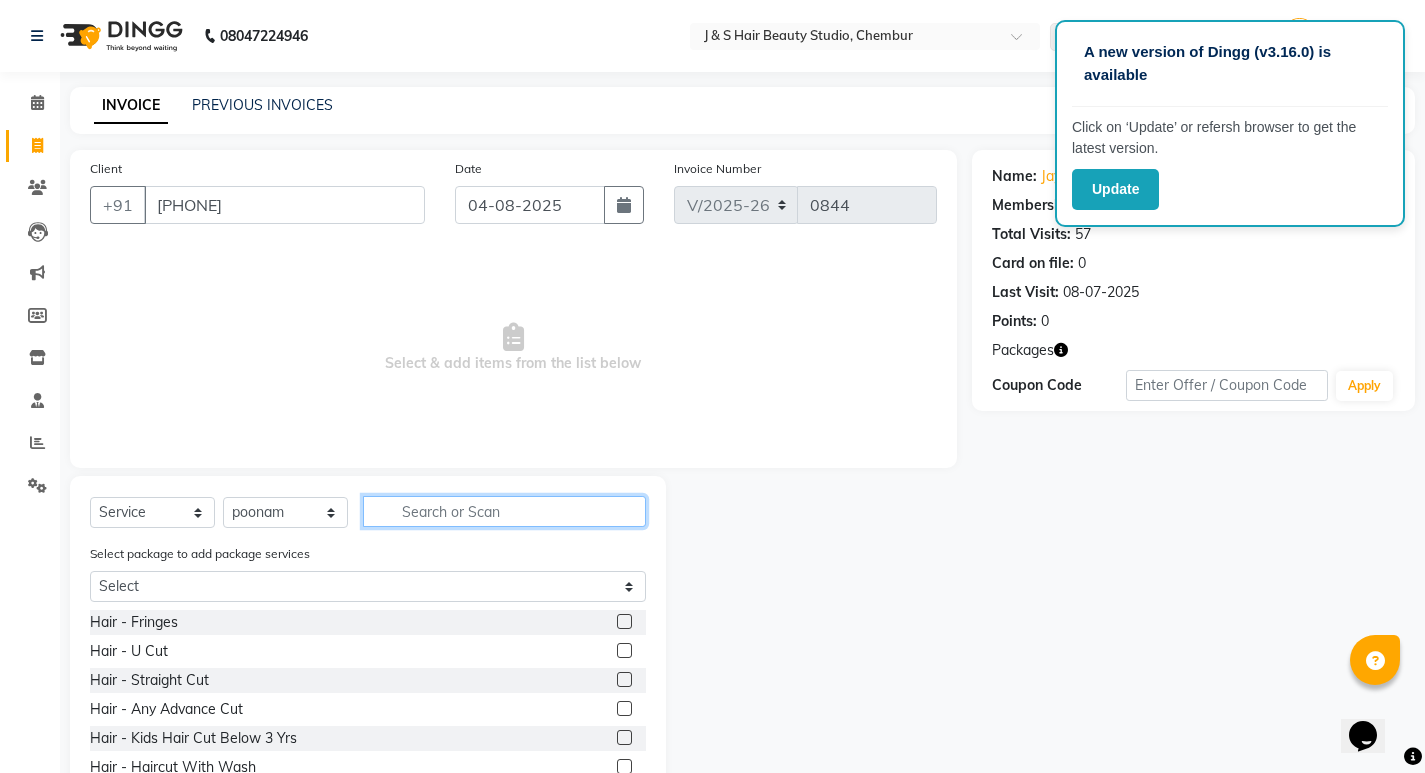 click 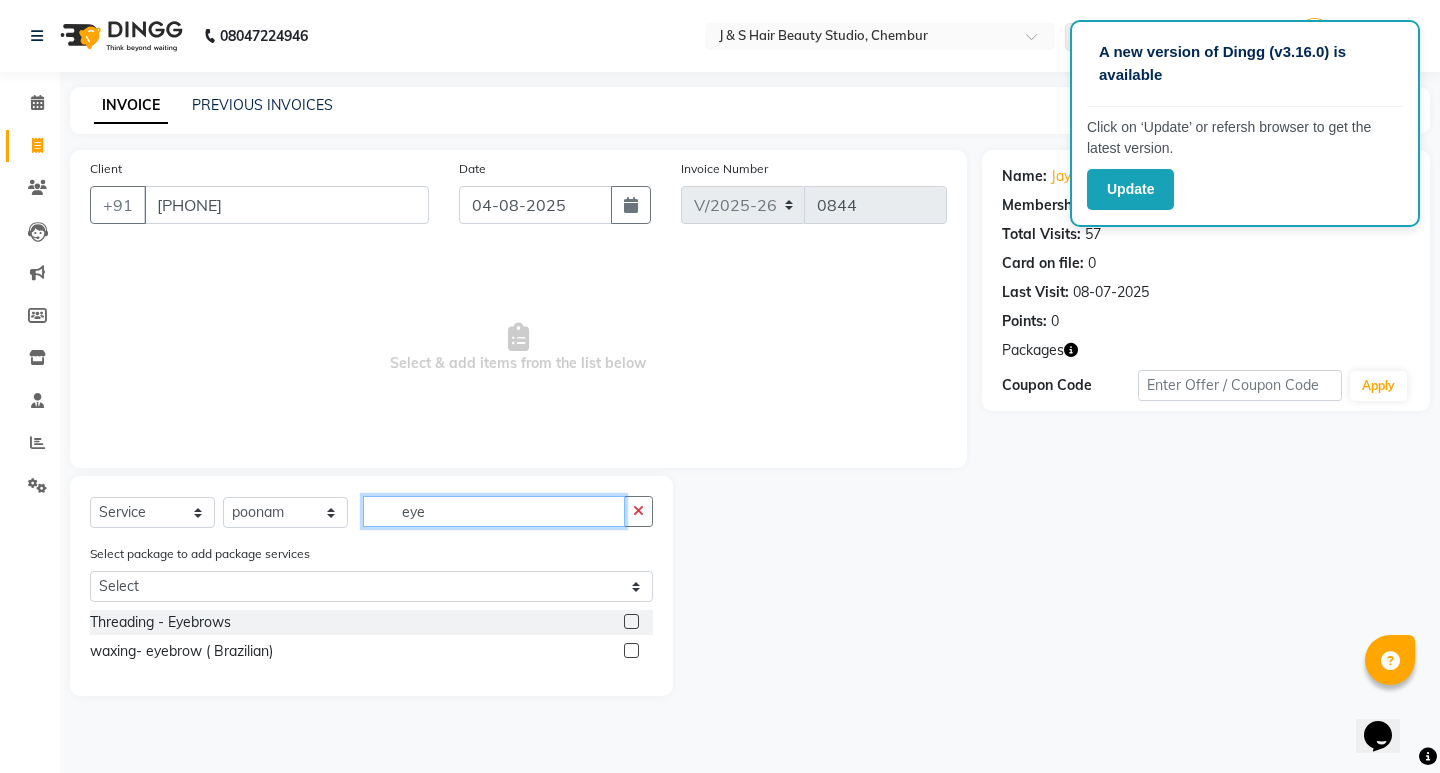 type on "eye" 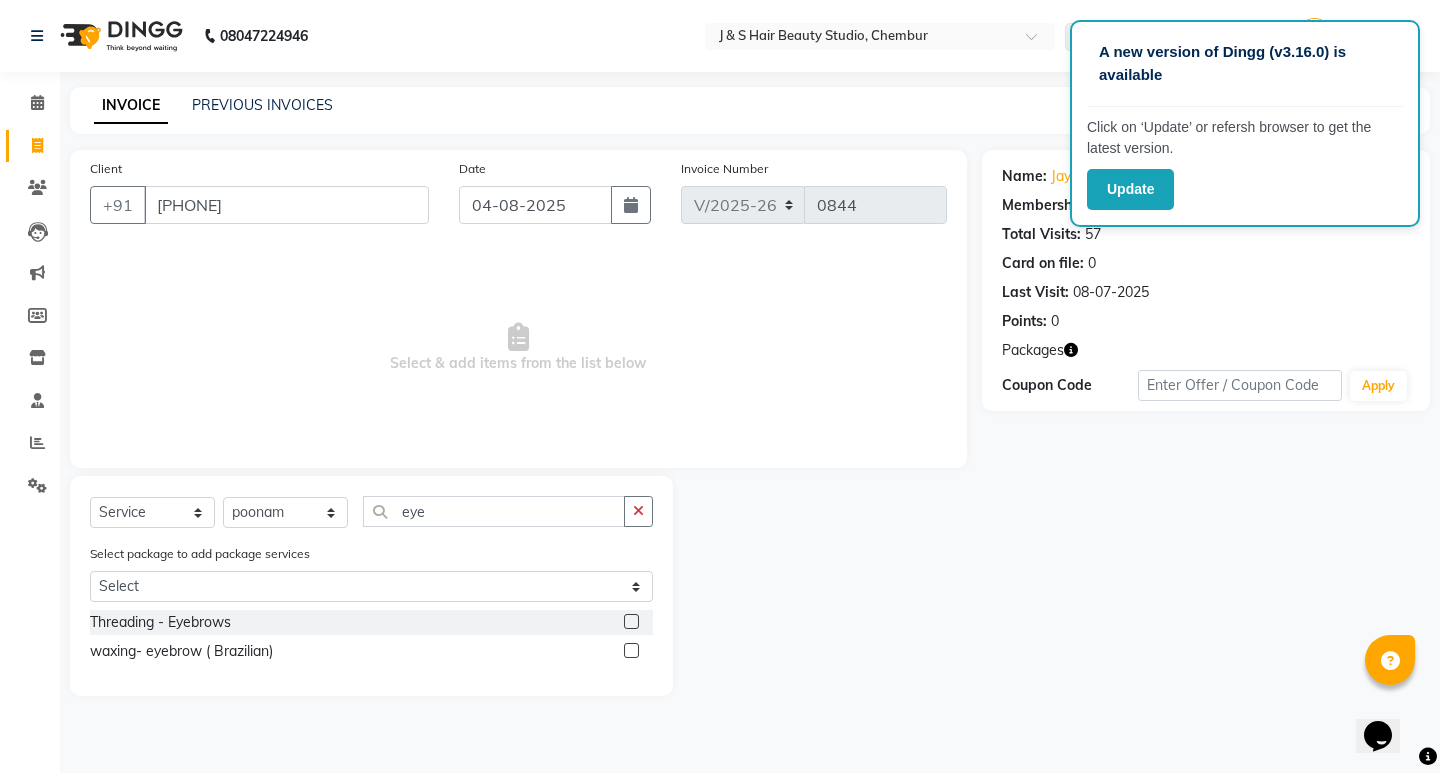 click 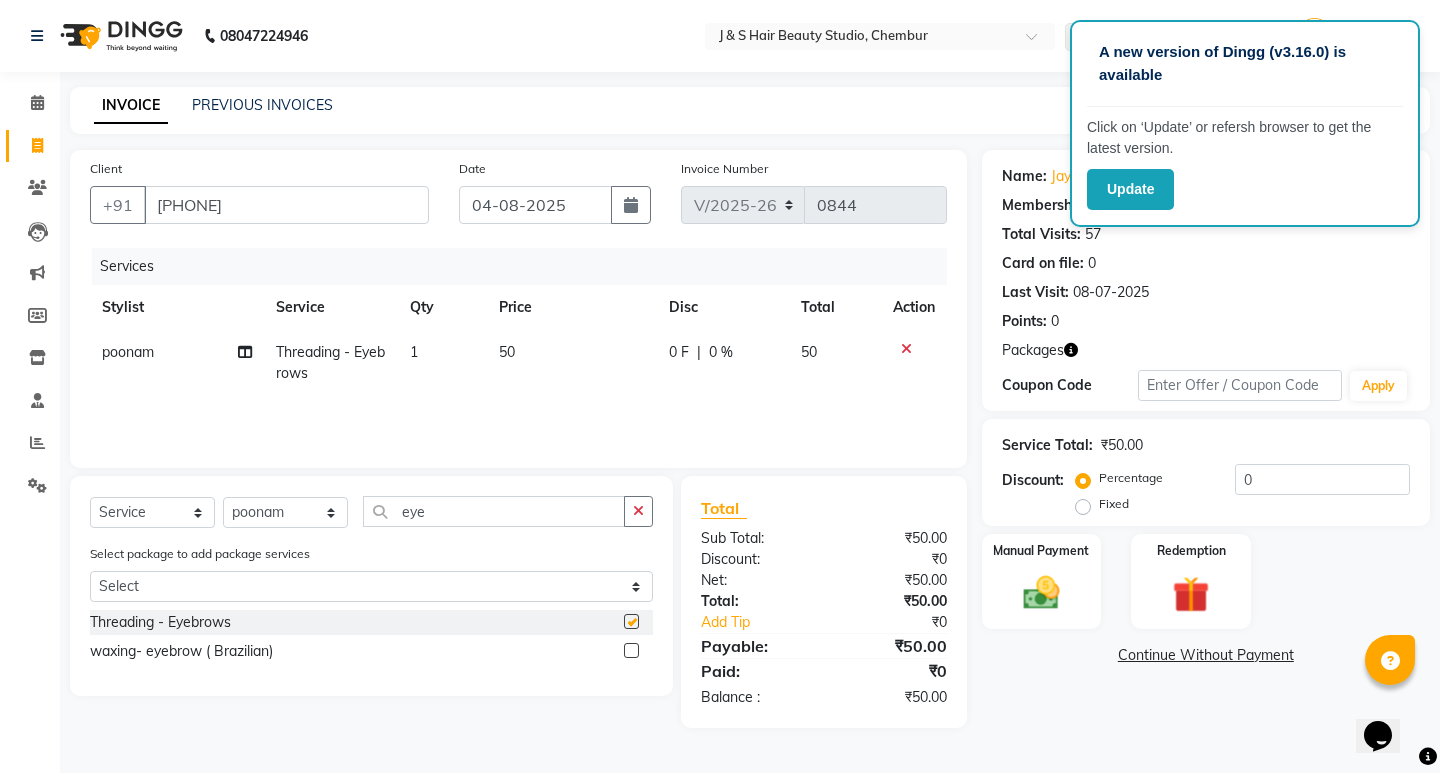 checkbox on "false" 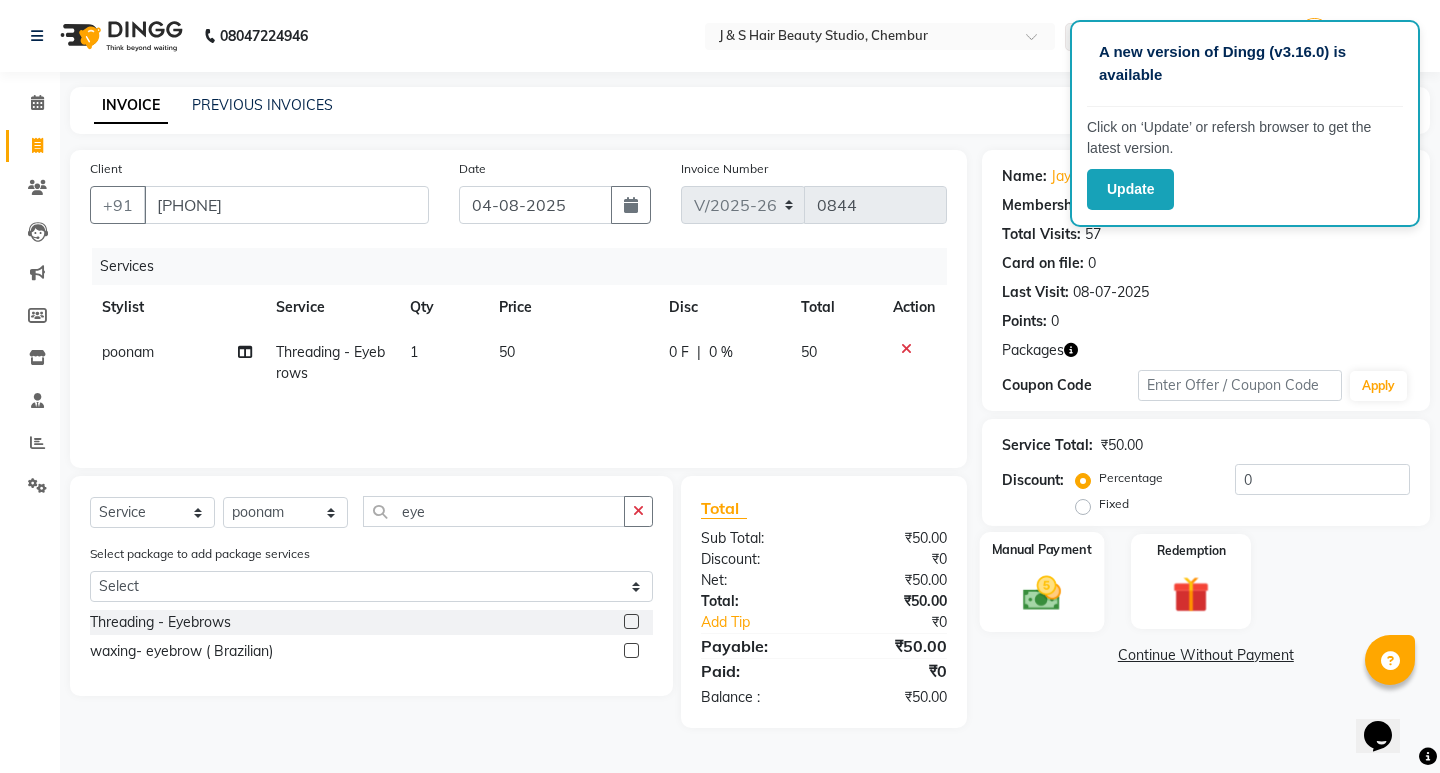 click 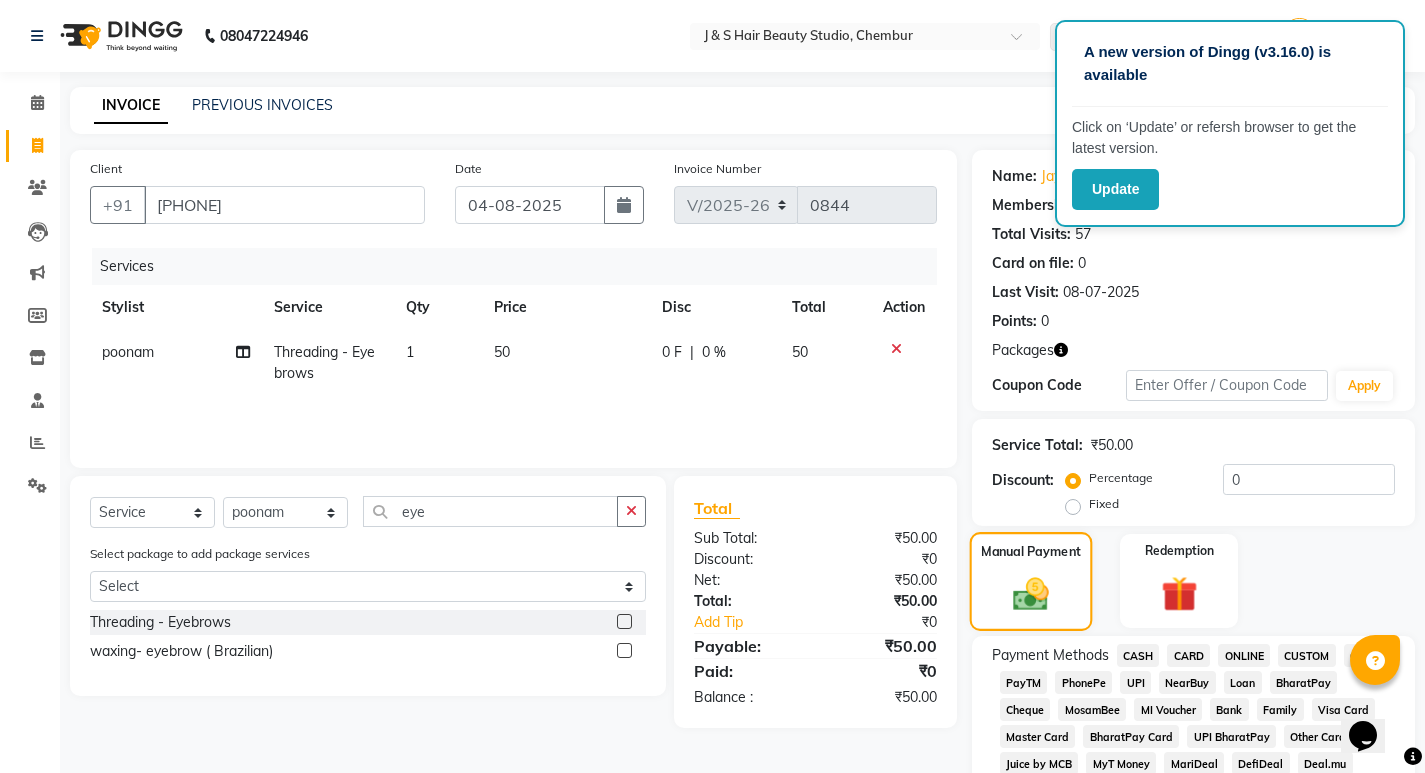 scroll, scrollTop: 200, scrollLeft: 0, axis: vertical 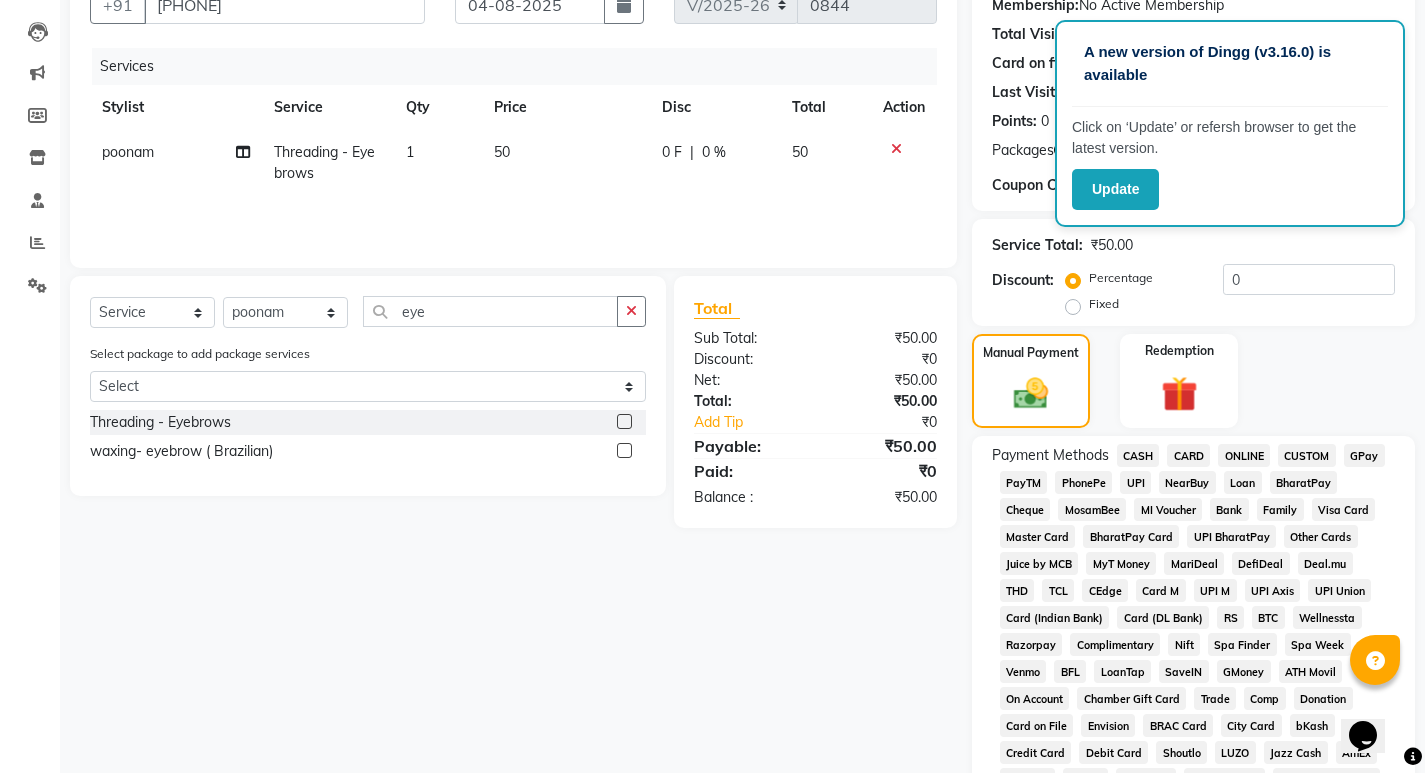 click on "CASH" 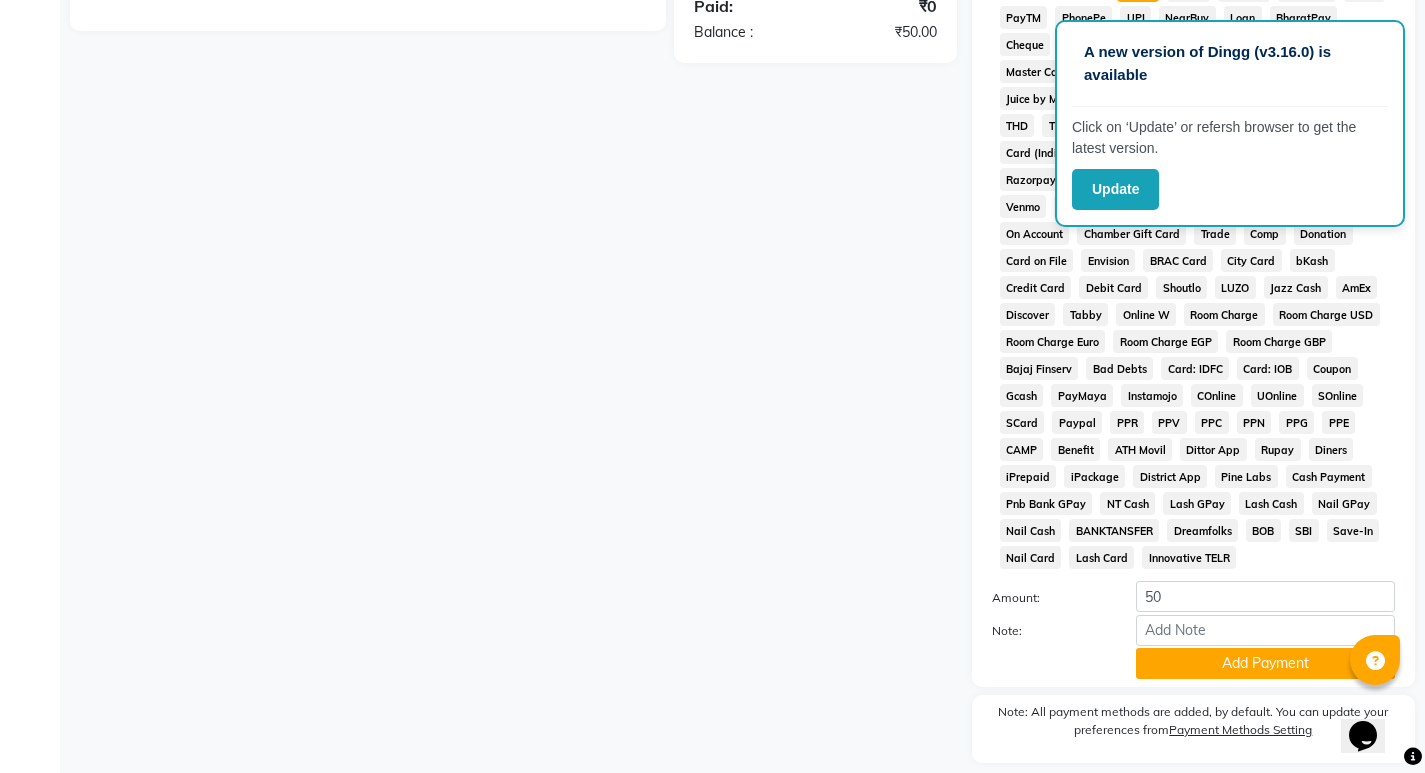 scroll, scrollTop: 726, scrollLeft: 0, axis: vertical 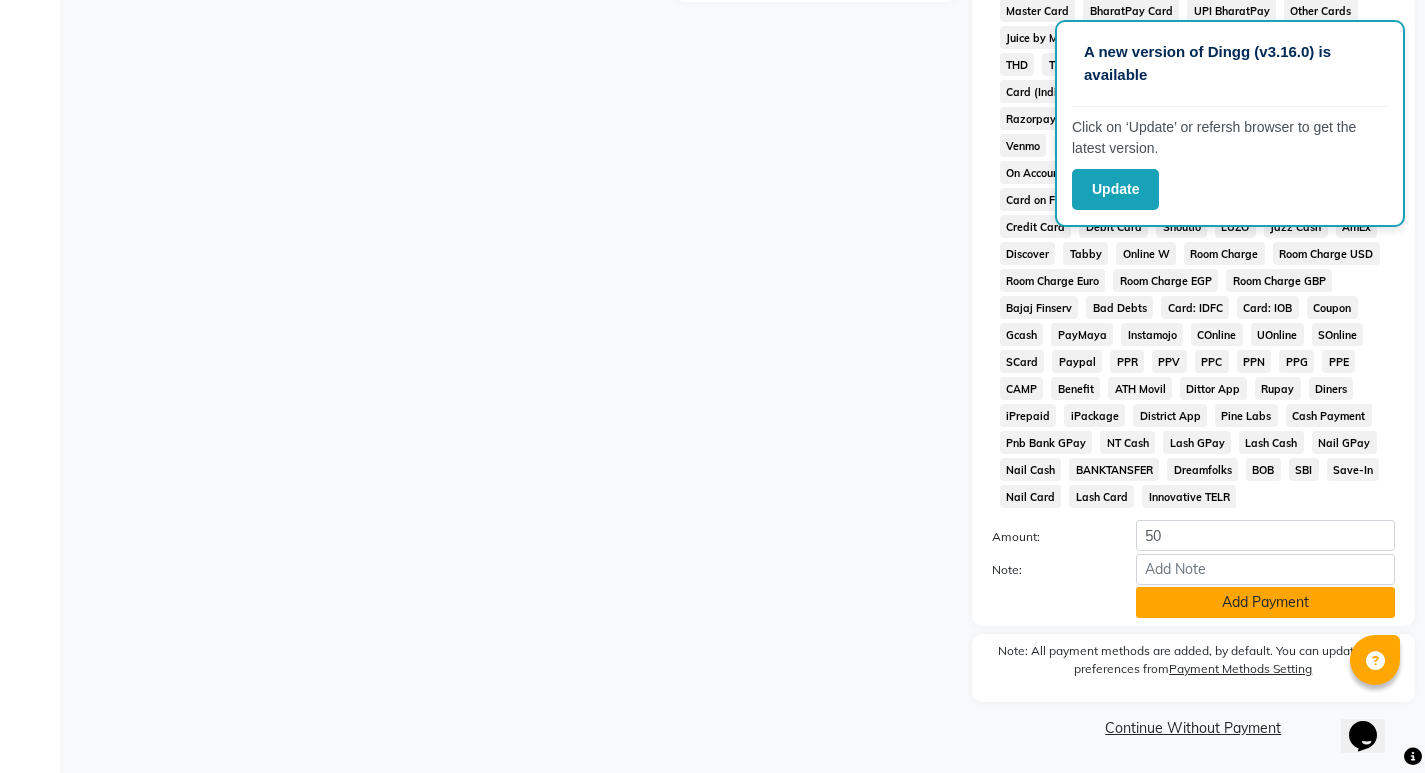 click on "Add Payment" 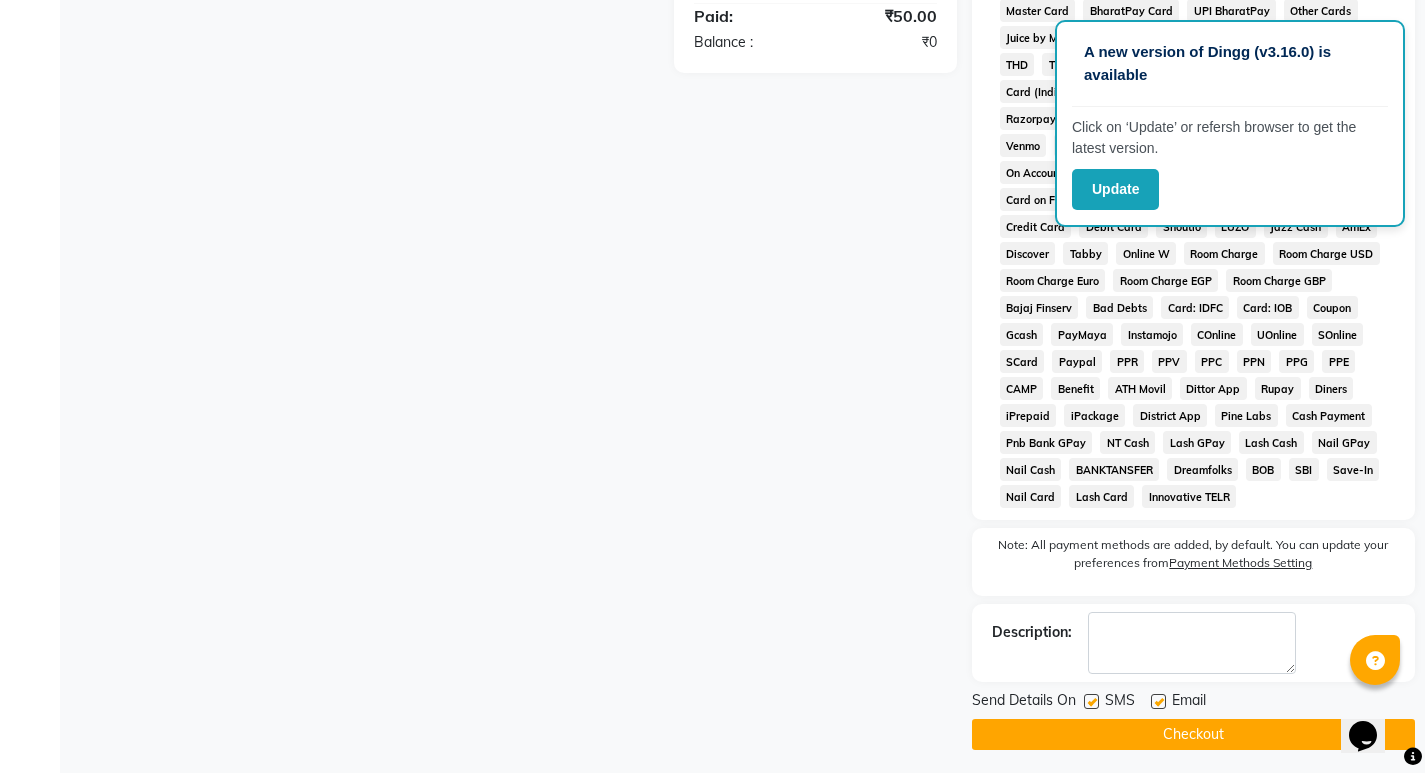 click on "Checkout" 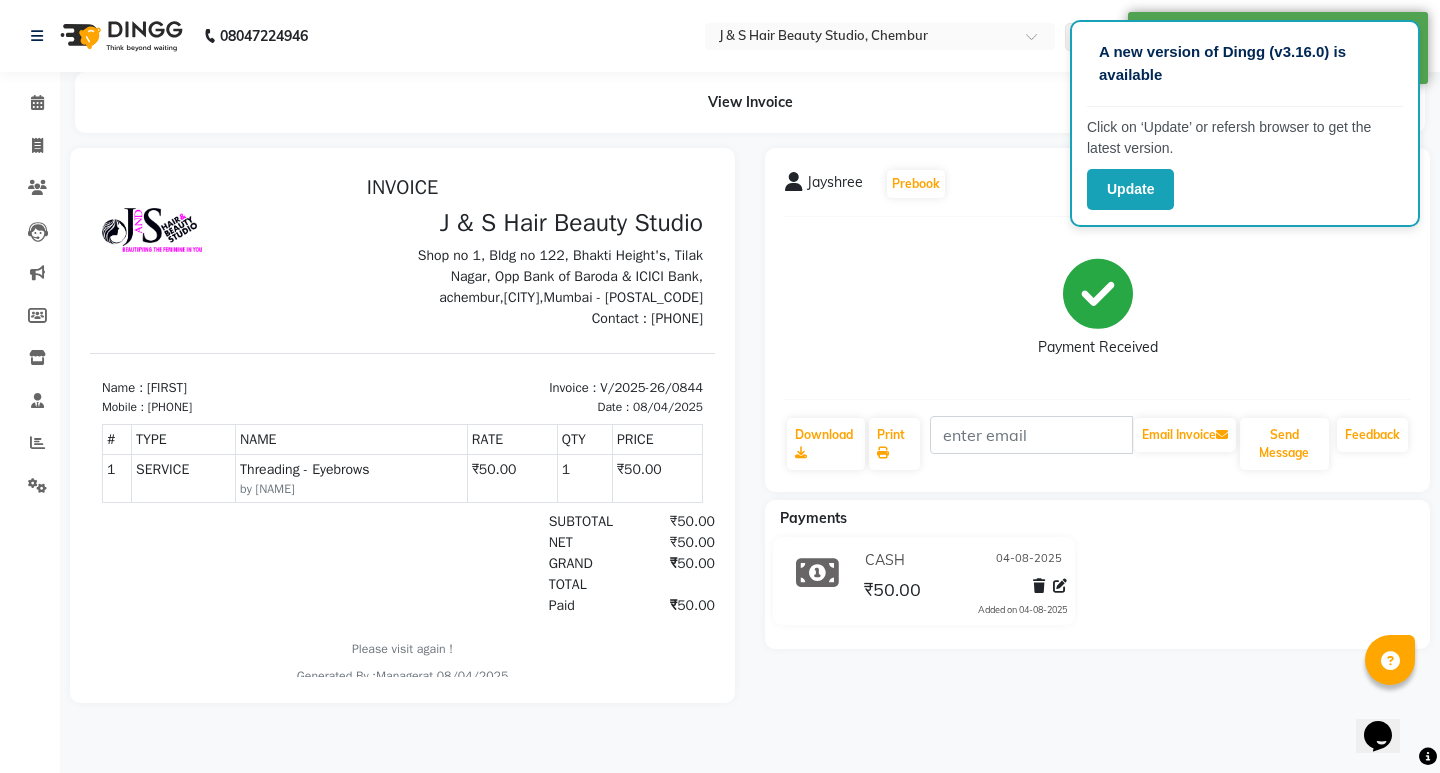 scroll, scrollTop: 0, scrollLeft: 0, axis: both 